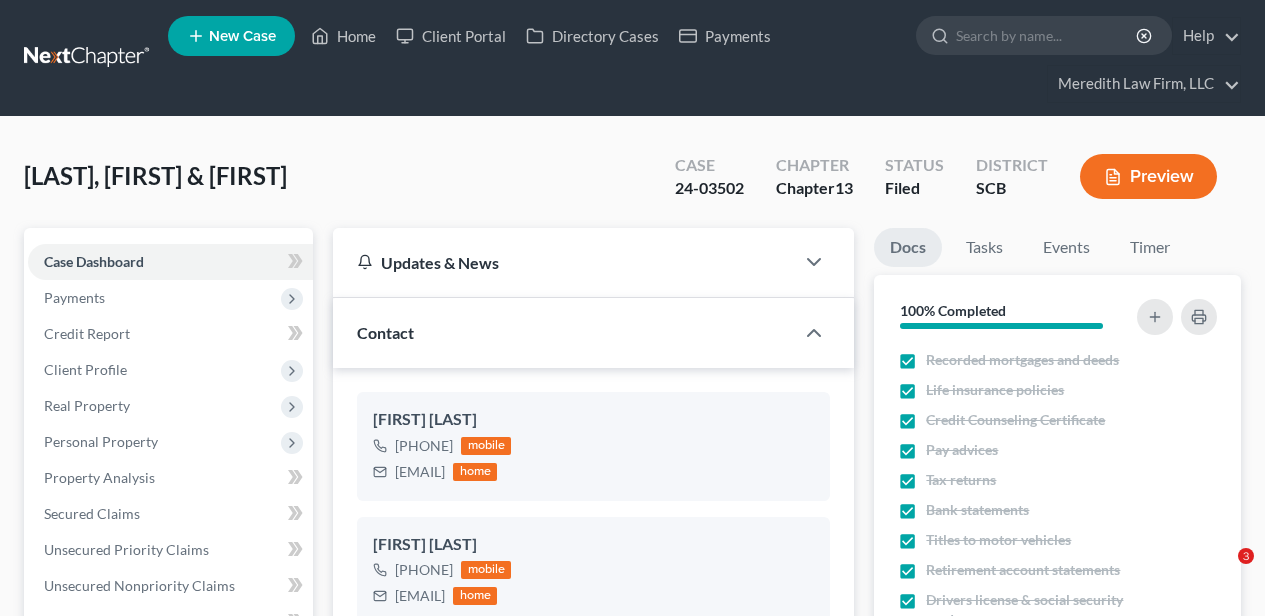 scroll, scrollTop: 653, scrollLeft: 0, axis: vertical 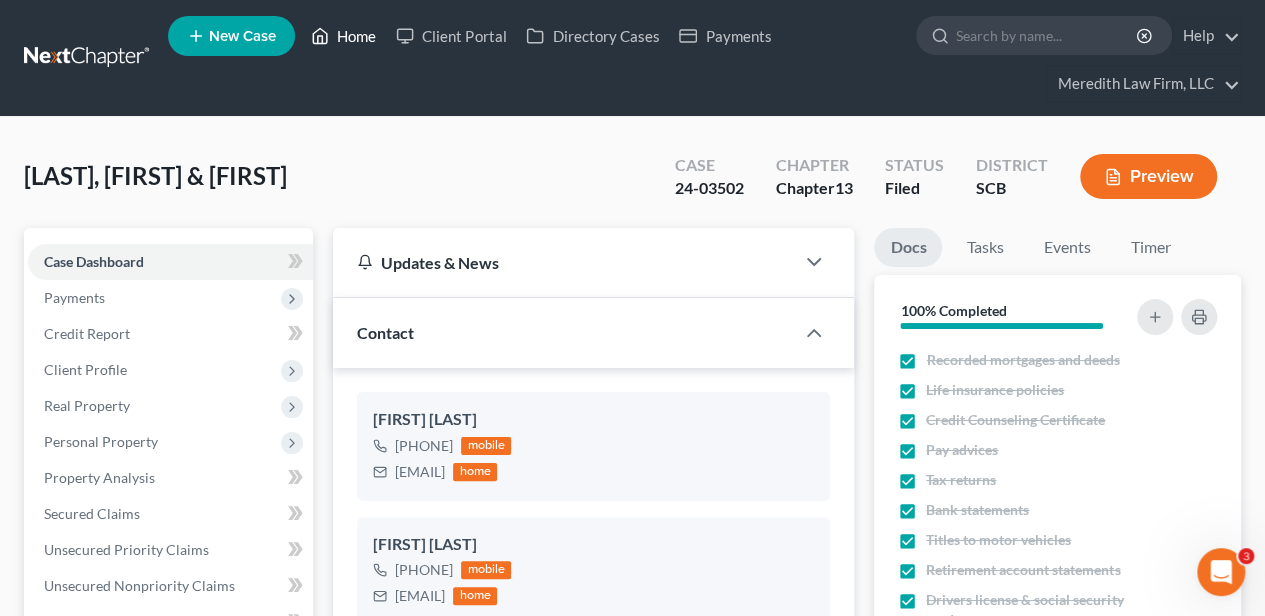 click on "Home" at bounding box center [343, 36] 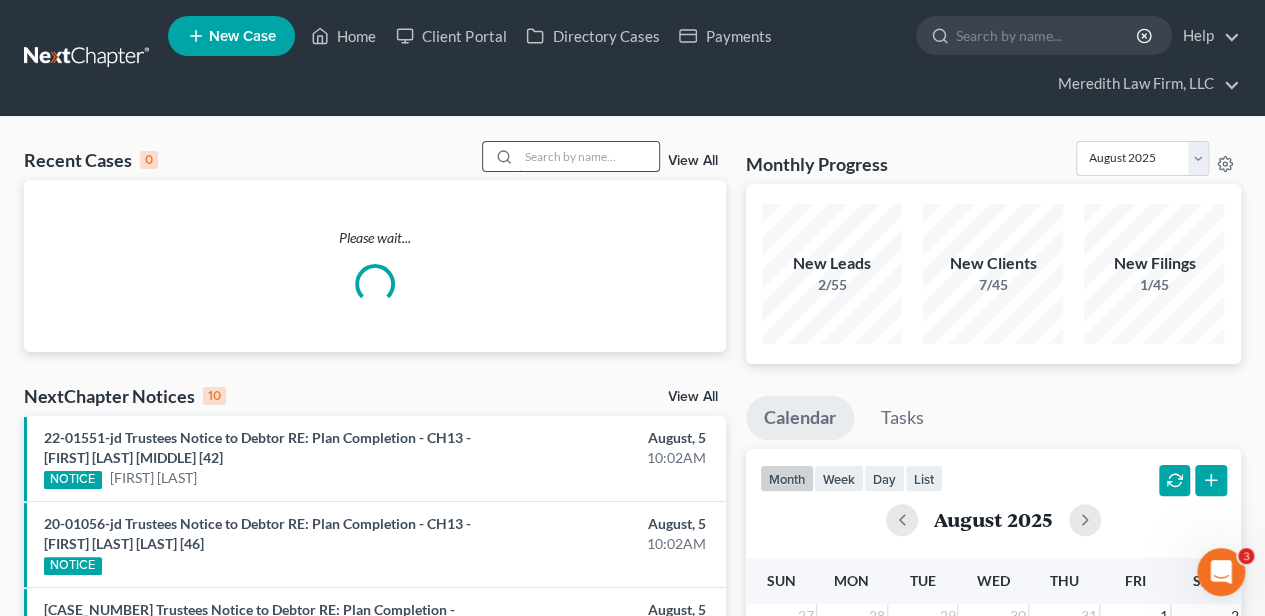 click at bounding box center (589, 156) 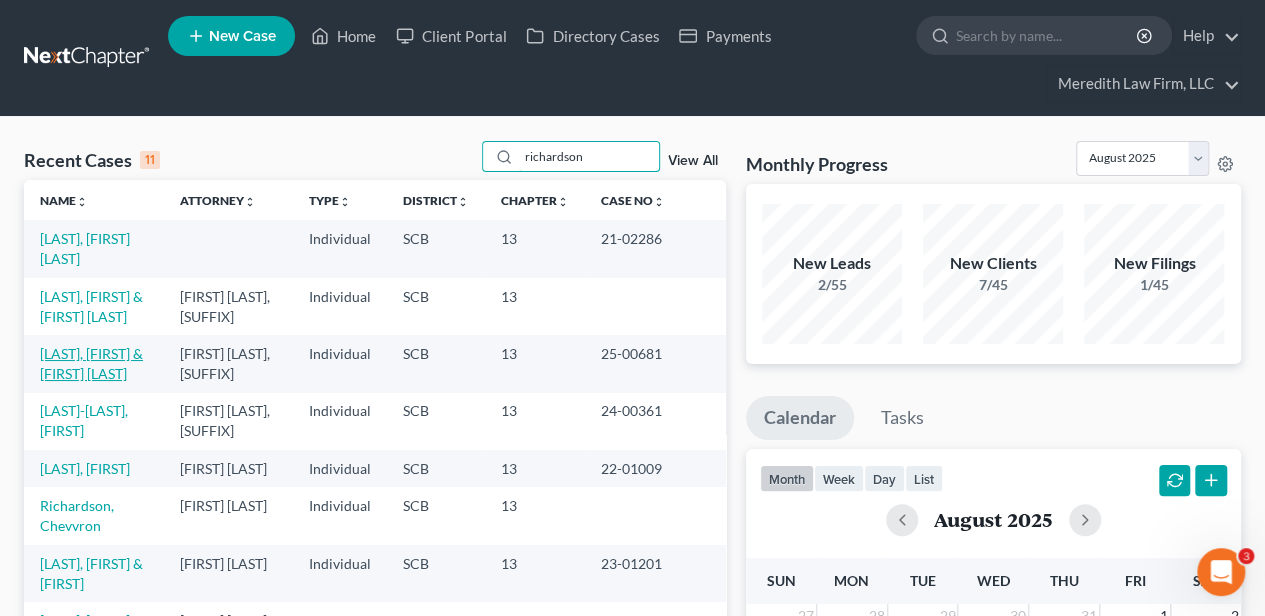 type on "richardson" 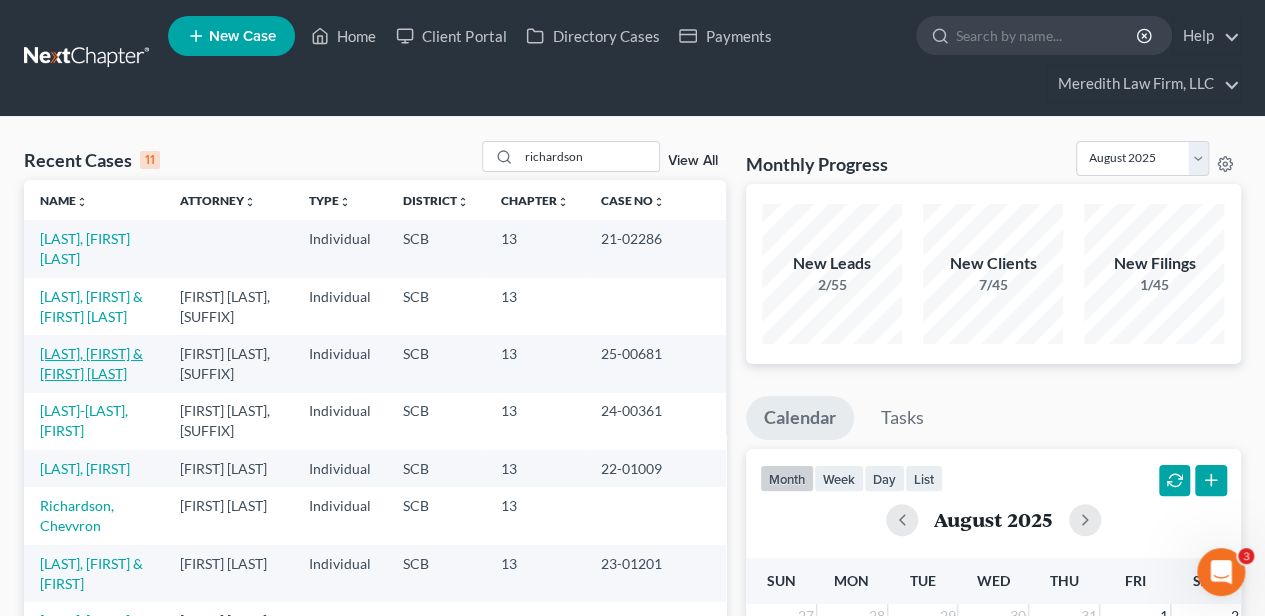 click on "[LAST], [FIRST] & [FIRST] [LAST]" at bounding box center (91, 363) 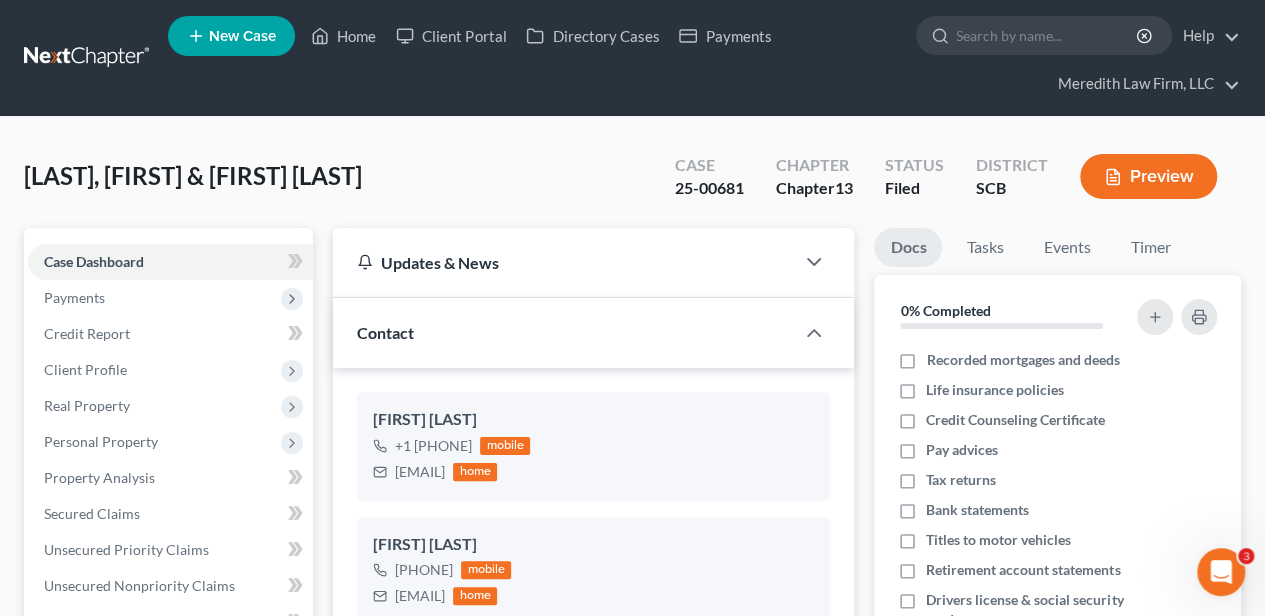 scroll, scrollTop: 519, scrollLeft: 0, axis: vertical 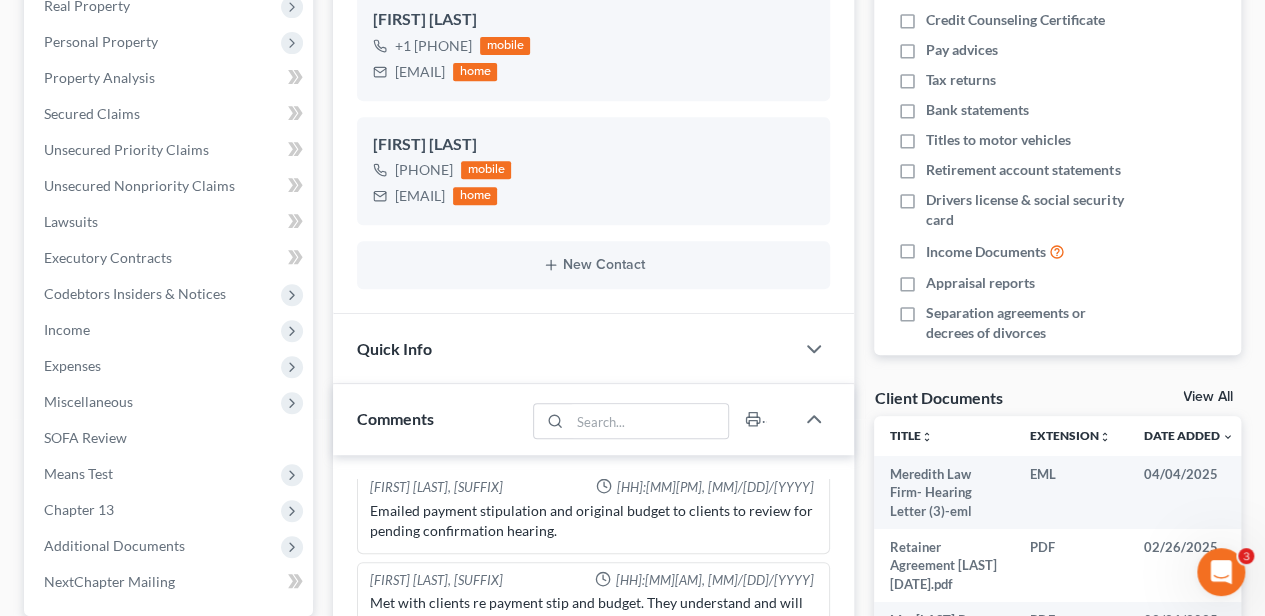 click on "Quick Info" at bounding box center (394, 348) 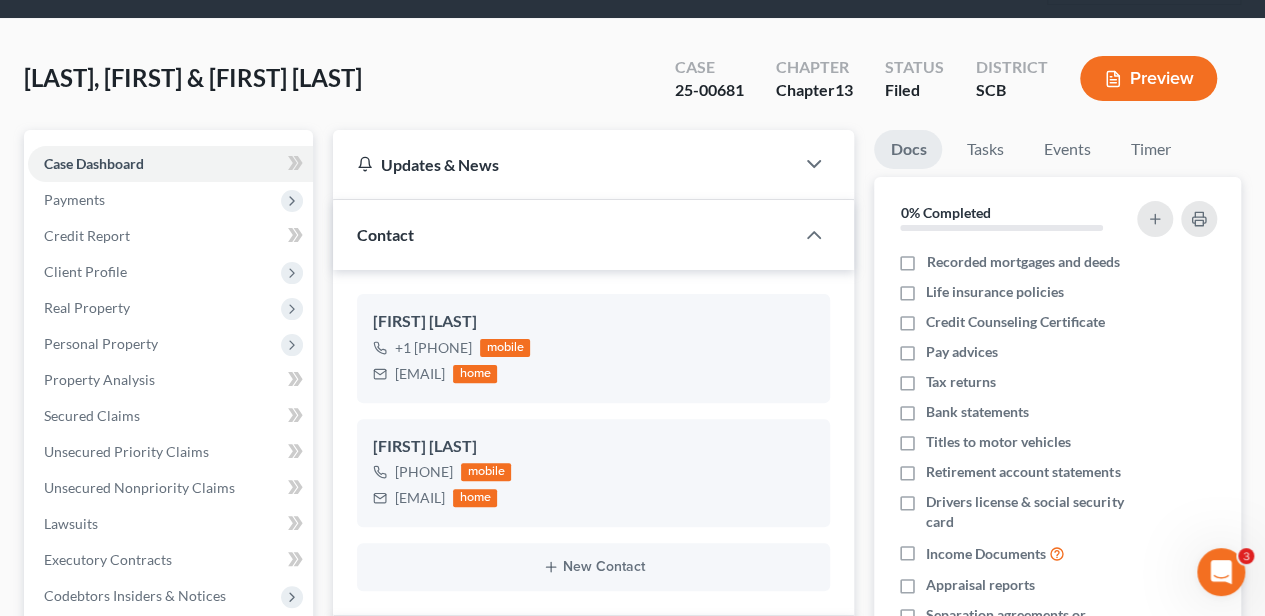 scroll, scrollTop: 0, scrollLeft: 0, axis: both 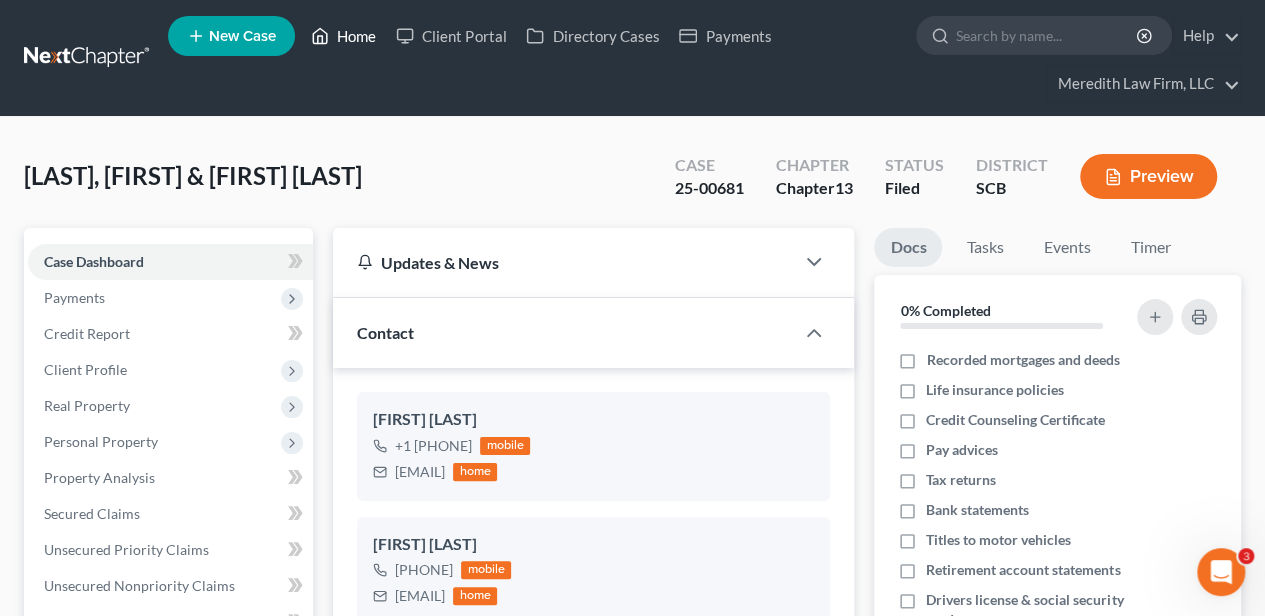 click on "Home" at bounding box center [343, 36] 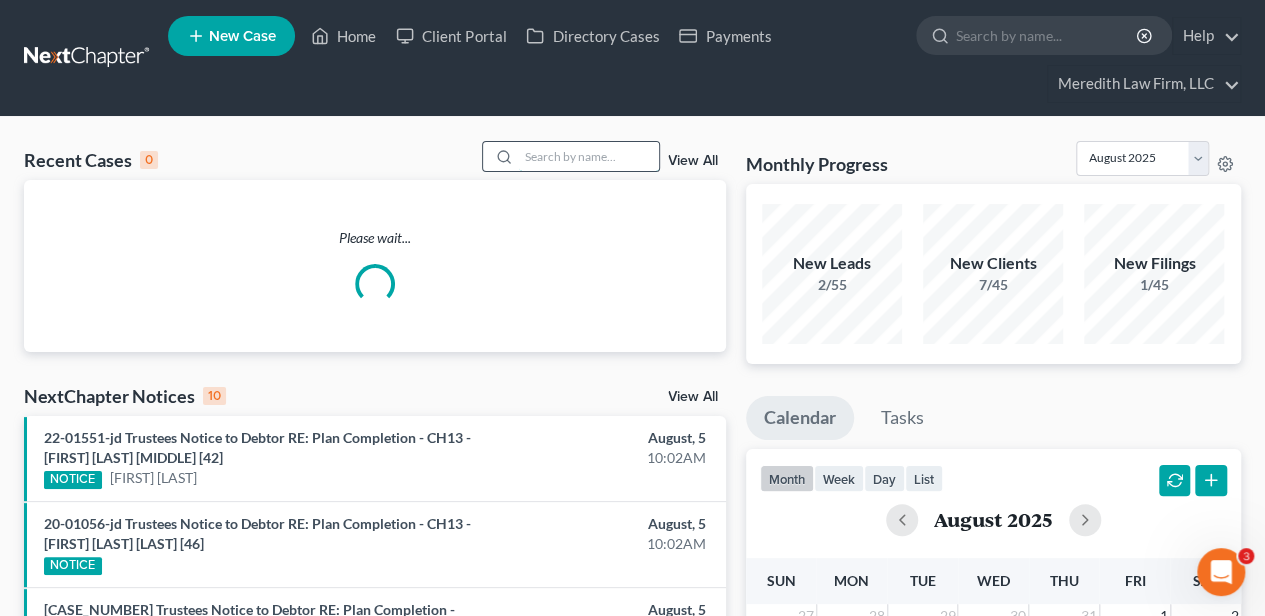 click at bounding box center (589, 156) 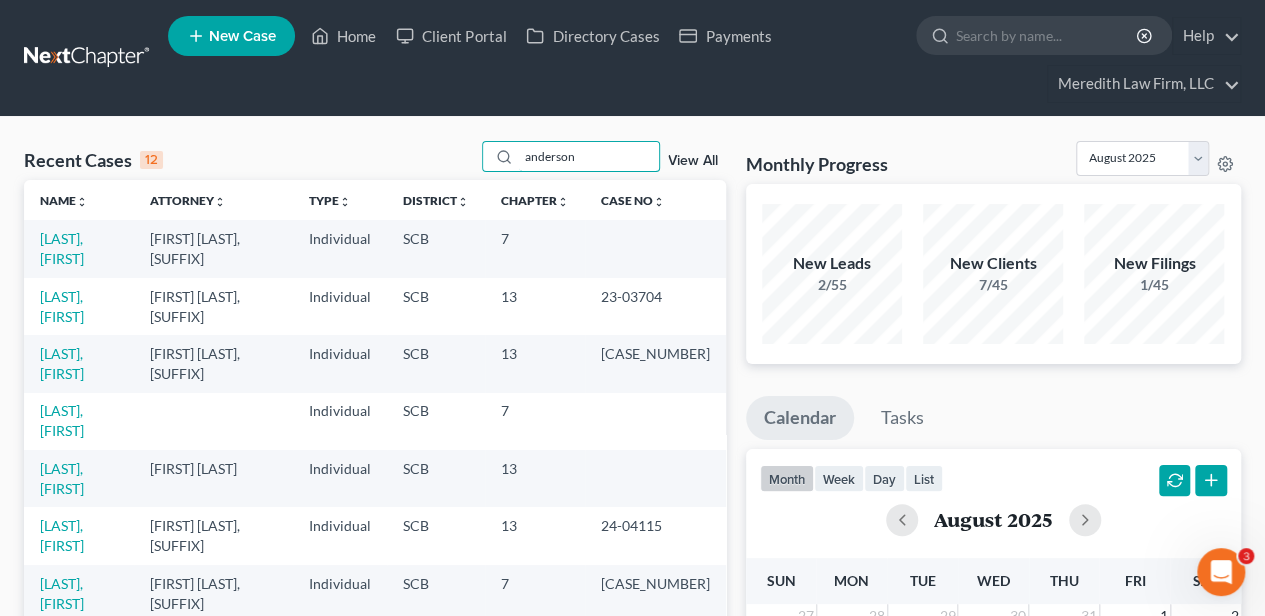 type on "anderson" 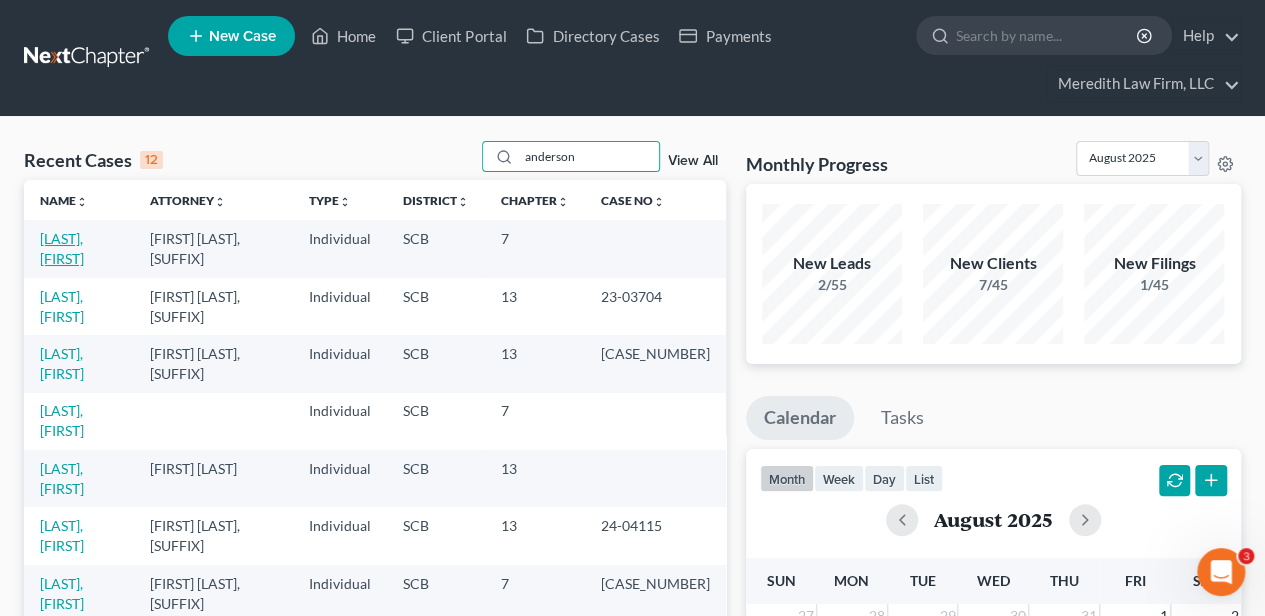 click on "[LAST], [FIRST]" at bounding box center (62, 248) 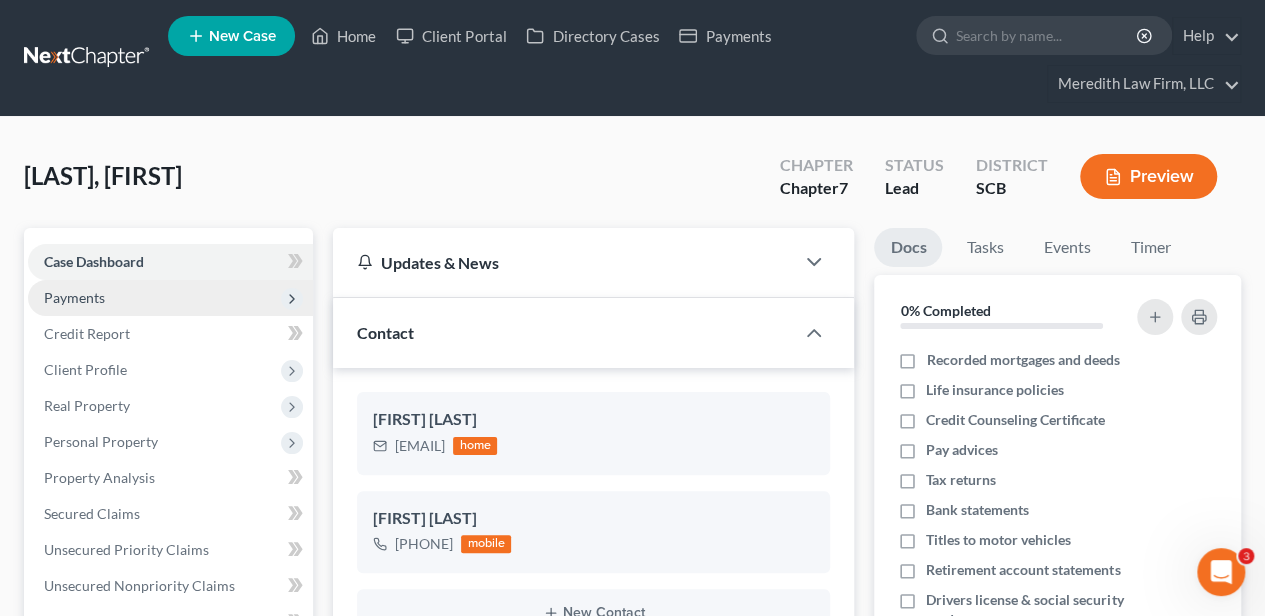 click on "Payments" at bounding box center (74, 297) 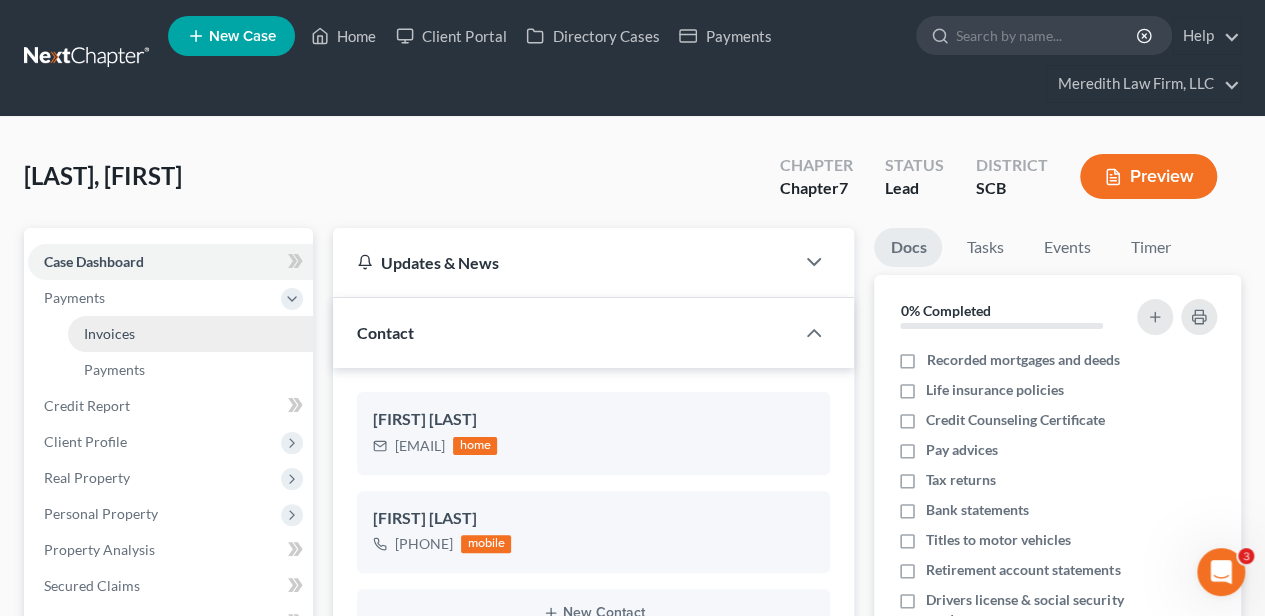 click on "Invoices" at bounding box center (190, 334) 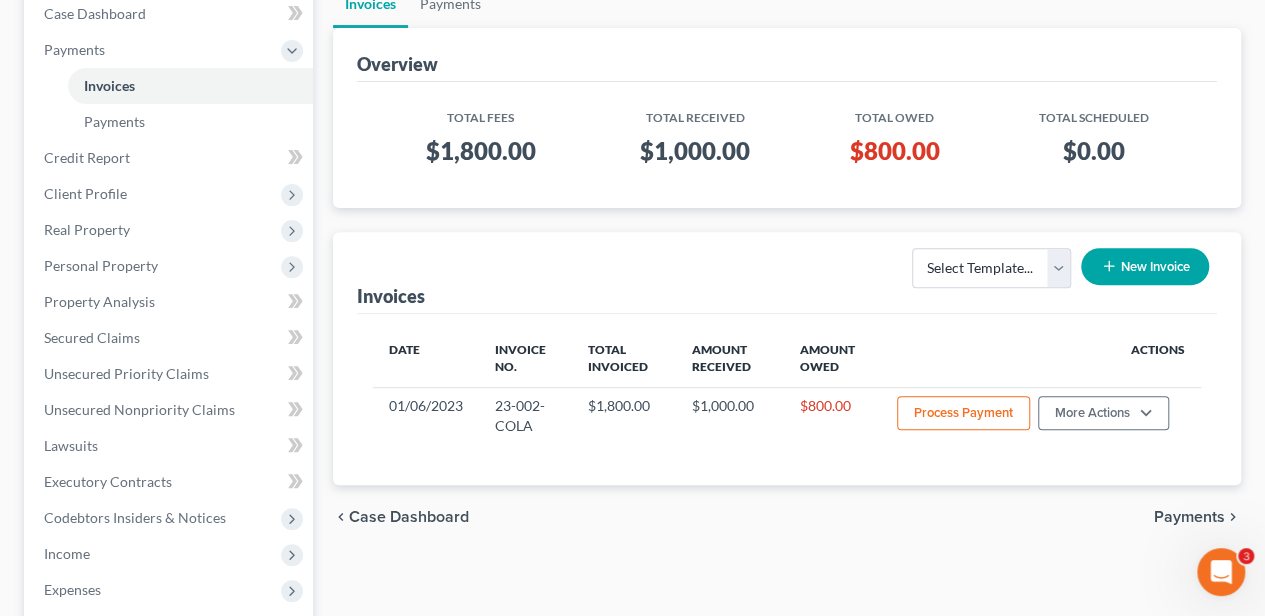scroll, scrollTop: 266, scrollLeft: 0, axis: vertical 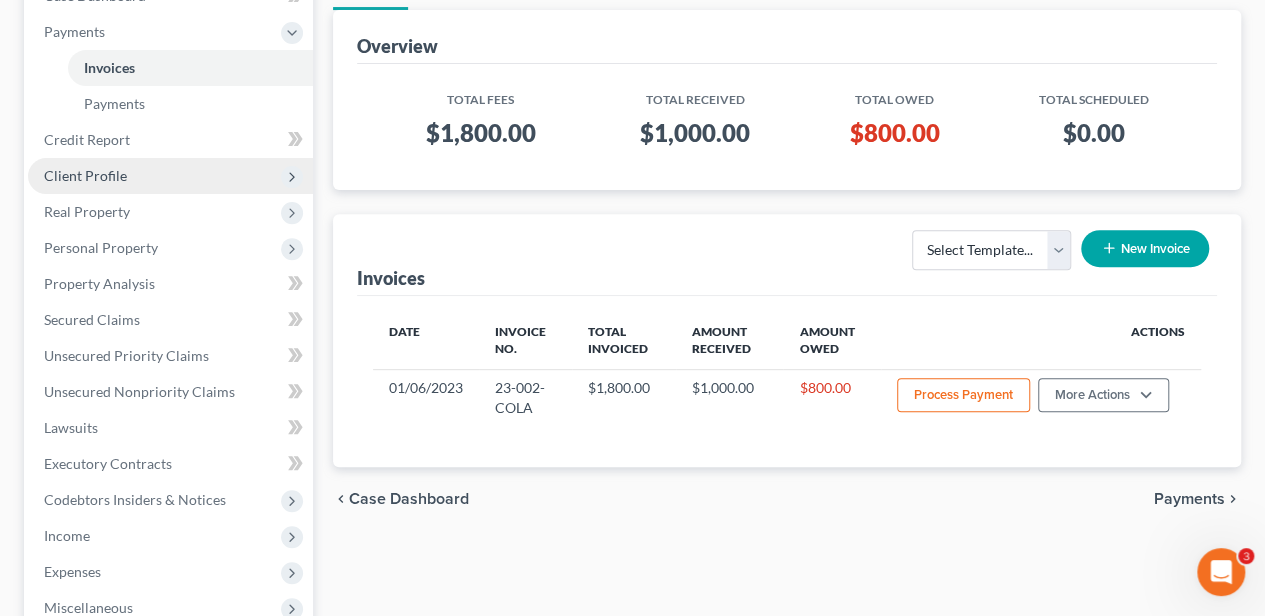 click on "Client Profile" at bounding box center (170, 176) 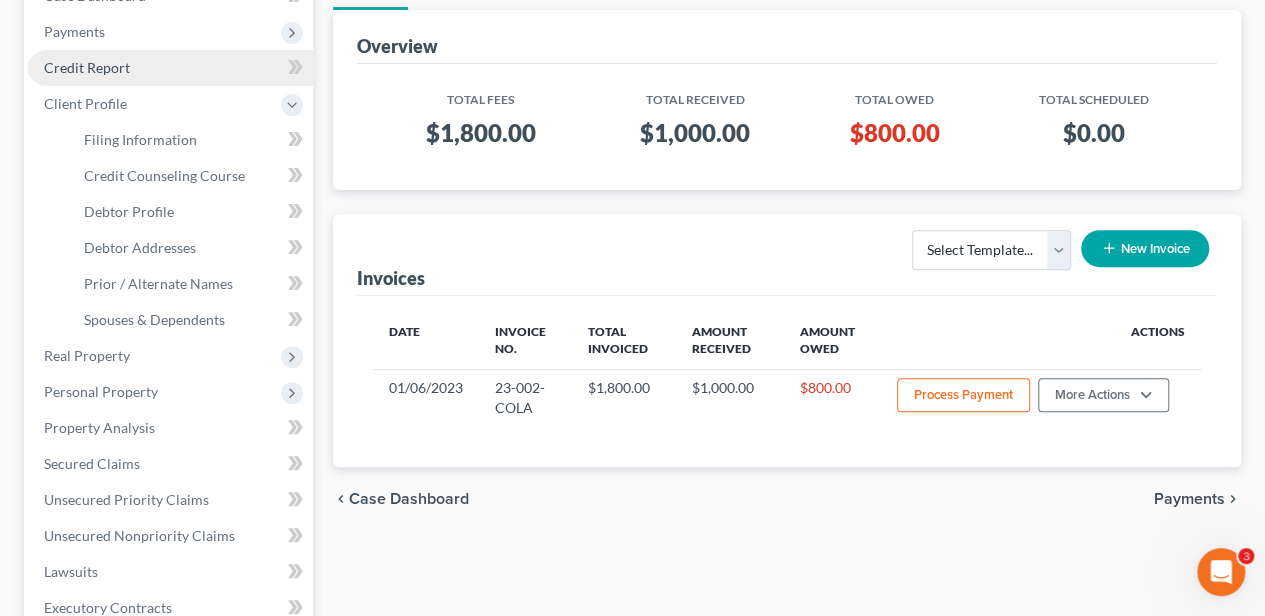 click on "Credit Report" at bounding box center (170, 68) 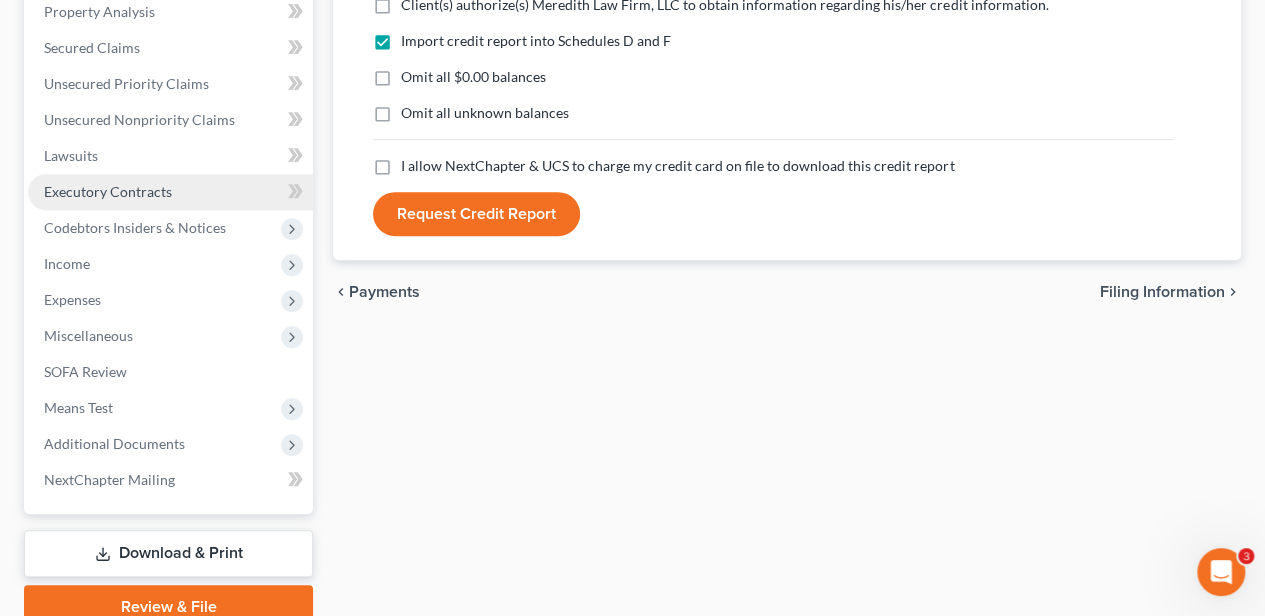 scroll, scrollTop: 400, scrollLeft: 0, axis: vertical 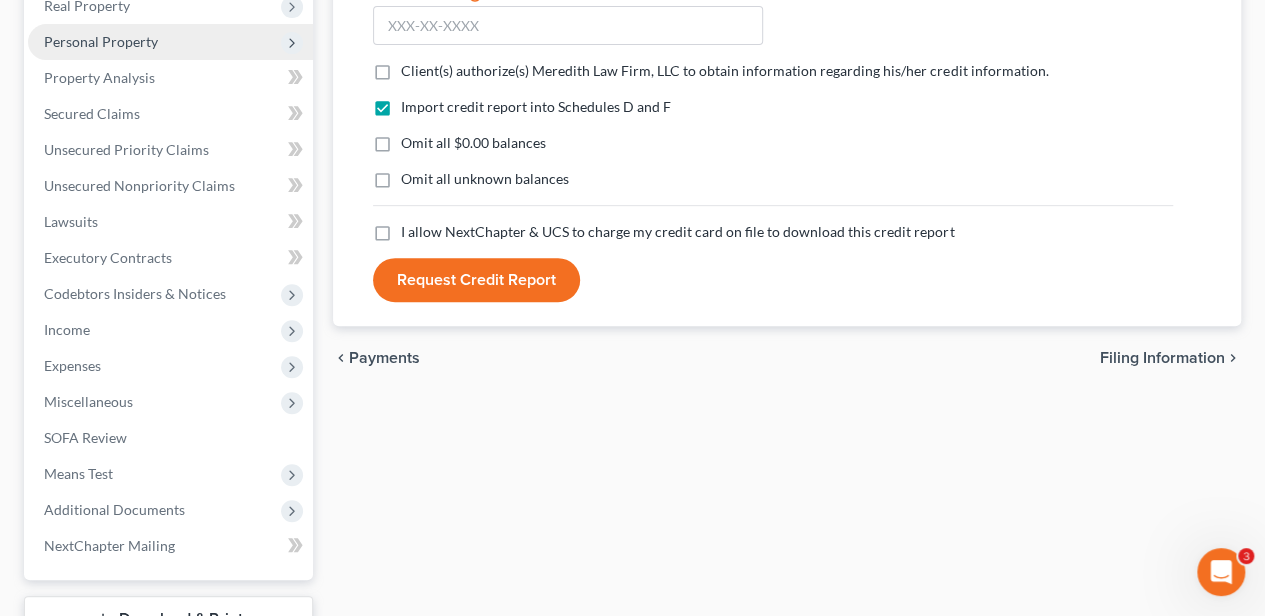 click on "Personal Property" at bounding box center (170, 42) 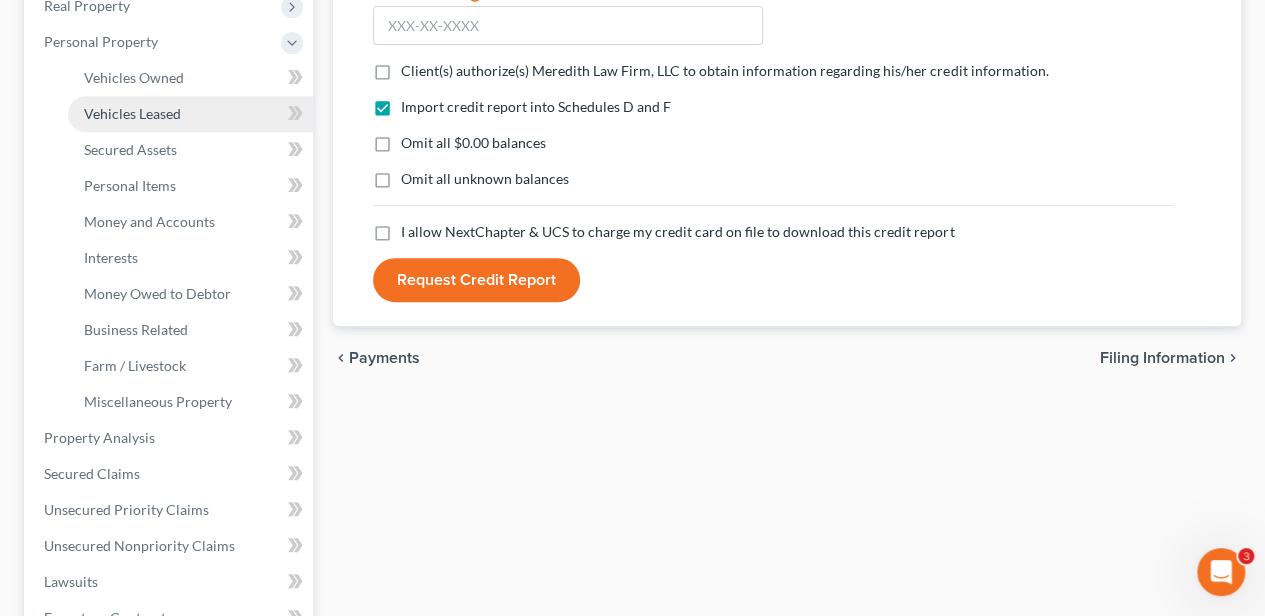 click on "Vehicles Leased" at bounding box center (190, 114) 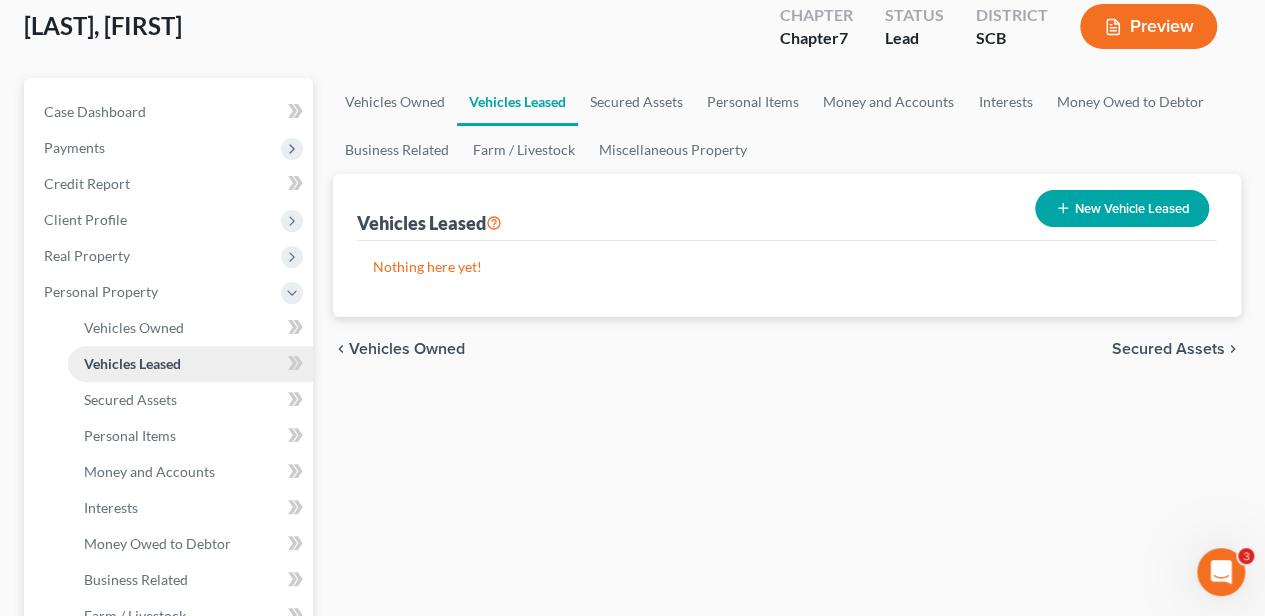 scroll, scrollTop: 0, scrollLeft: 0, axis: both 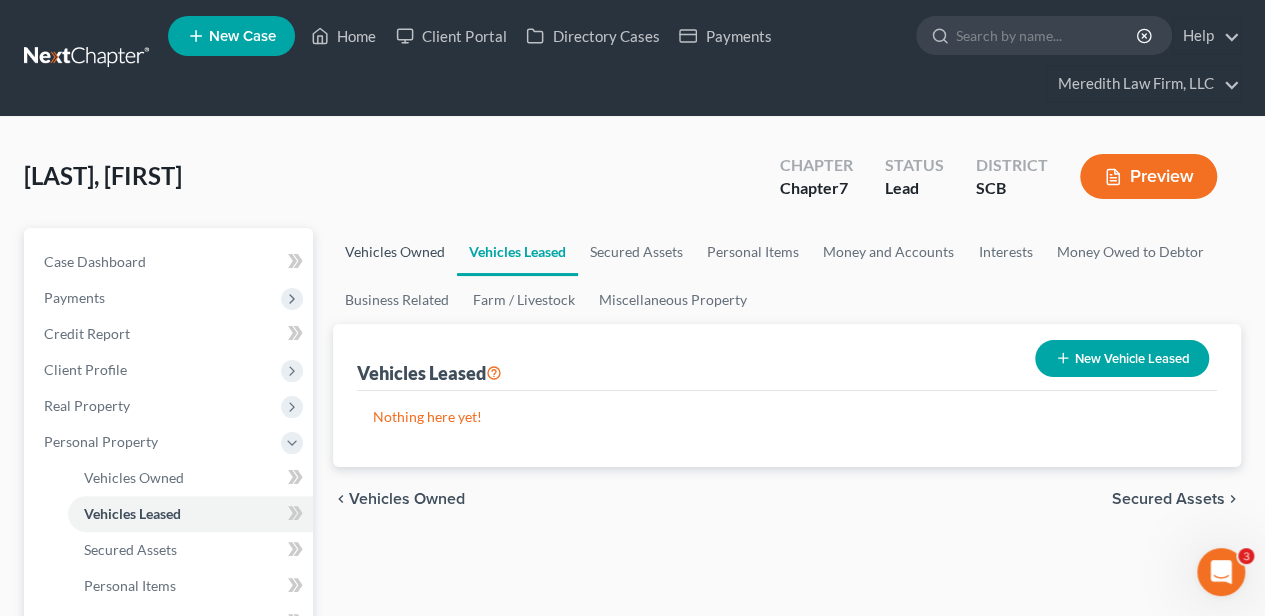click on "Vehicles Owned" at bounding box center (395, 252) 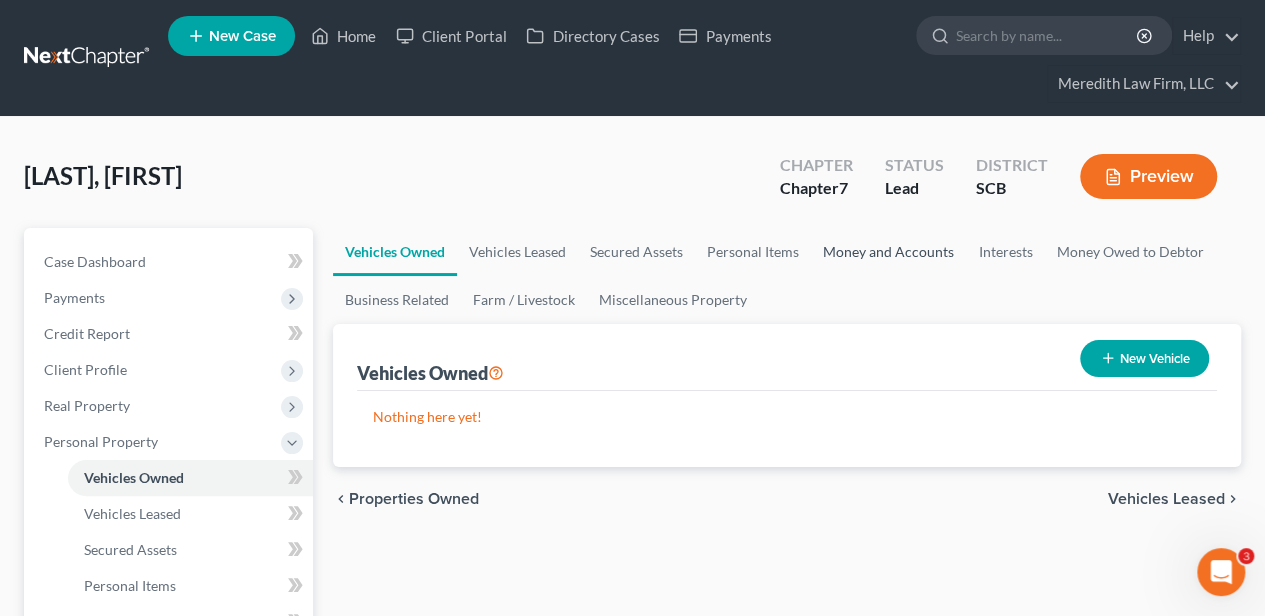 drag, startPoint x: 870, startPoint y: 256, endPoint x: 903, endPoint y: 268, distance: 35.1141 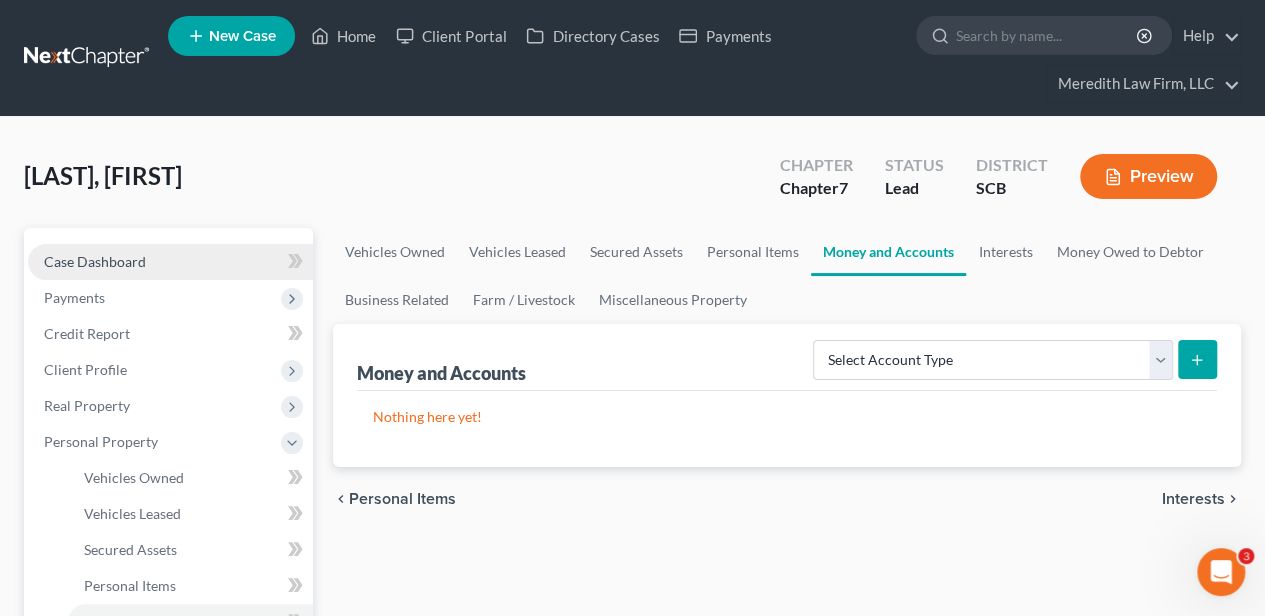 click on "Case Dashboard" at bounding box center (95, 261) 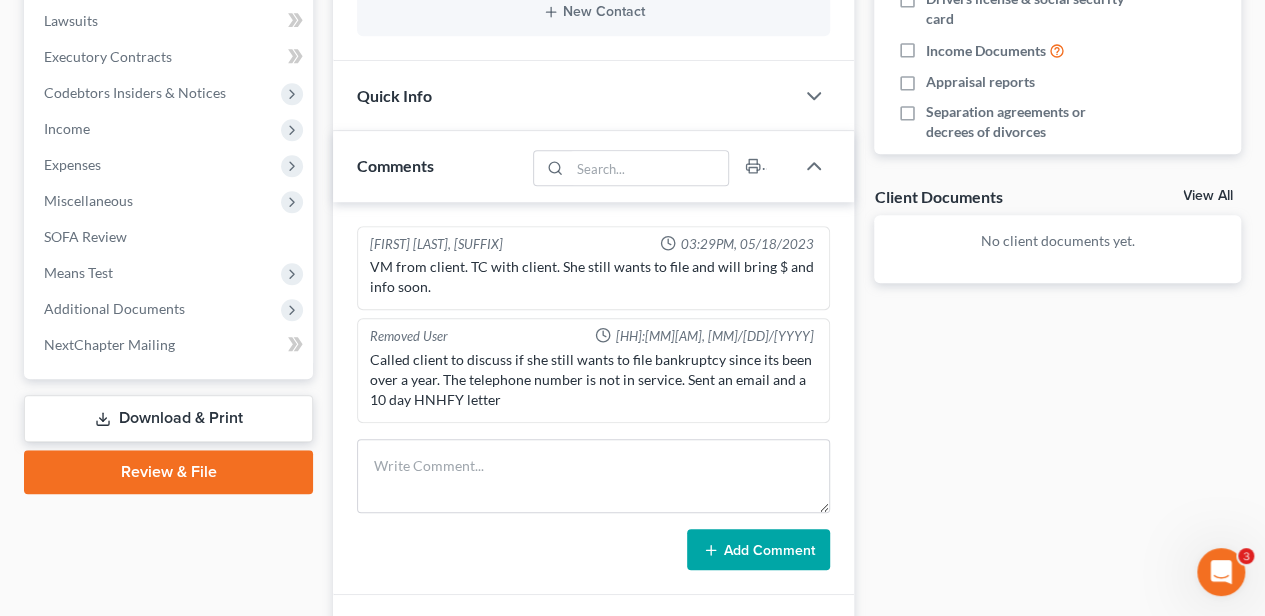 scroll, scrollTop: 600, scrollLeft: 0, axis: vertical 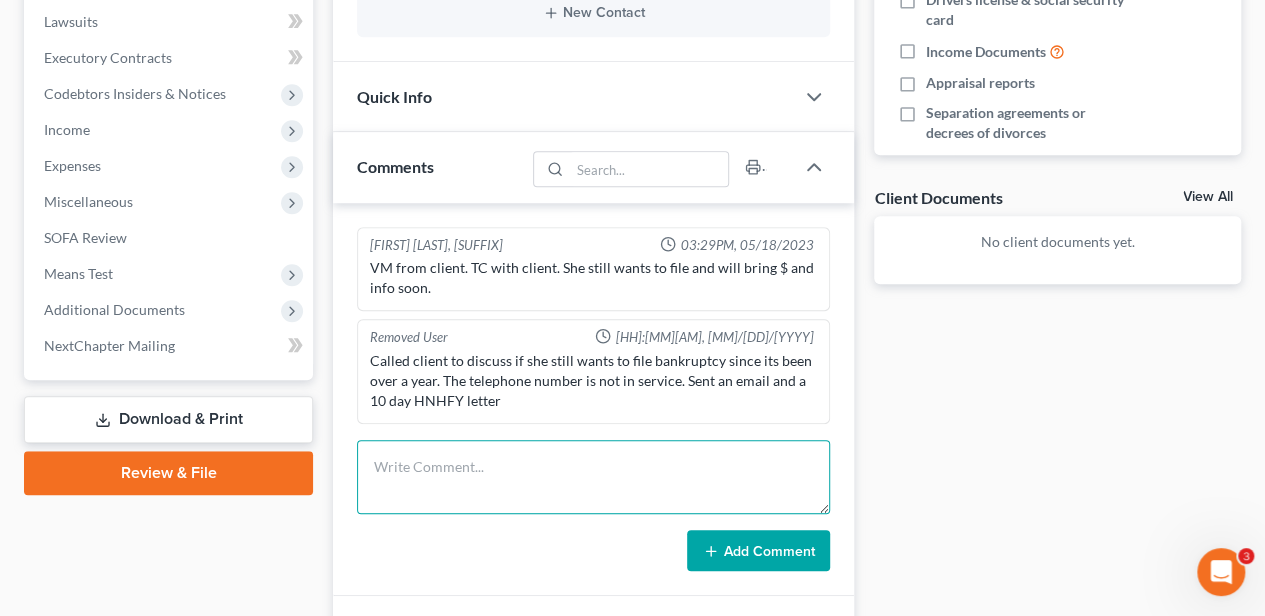click at bounding box center (593, 477) 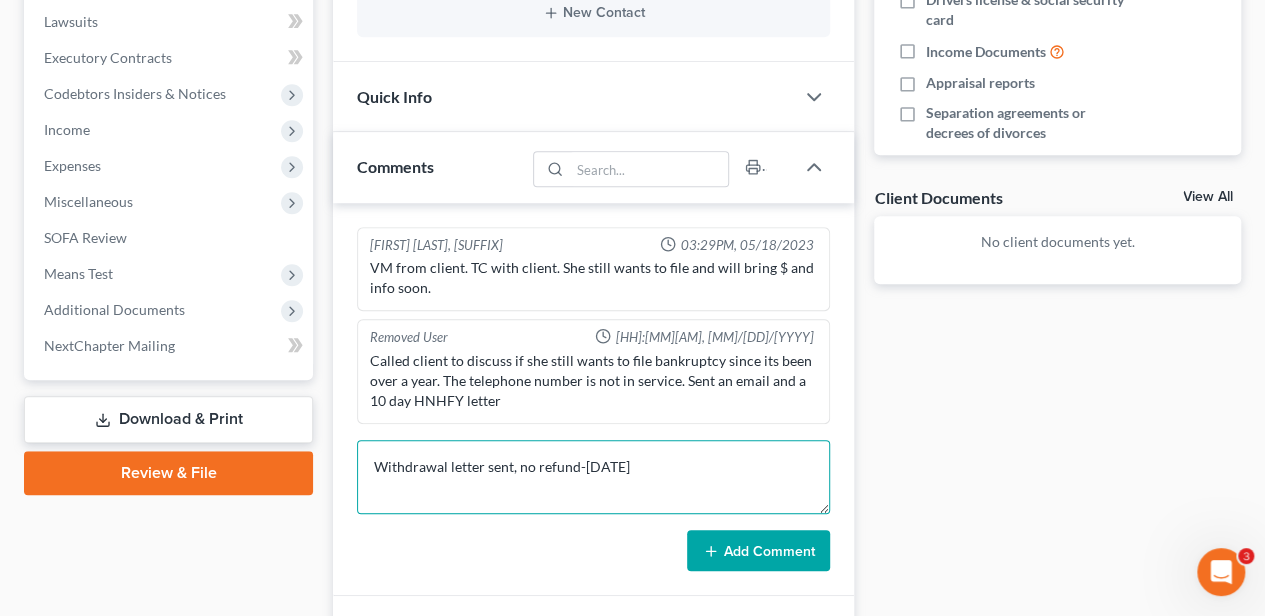 type on "Withdrawal letter sent, no refund-[DATE]" 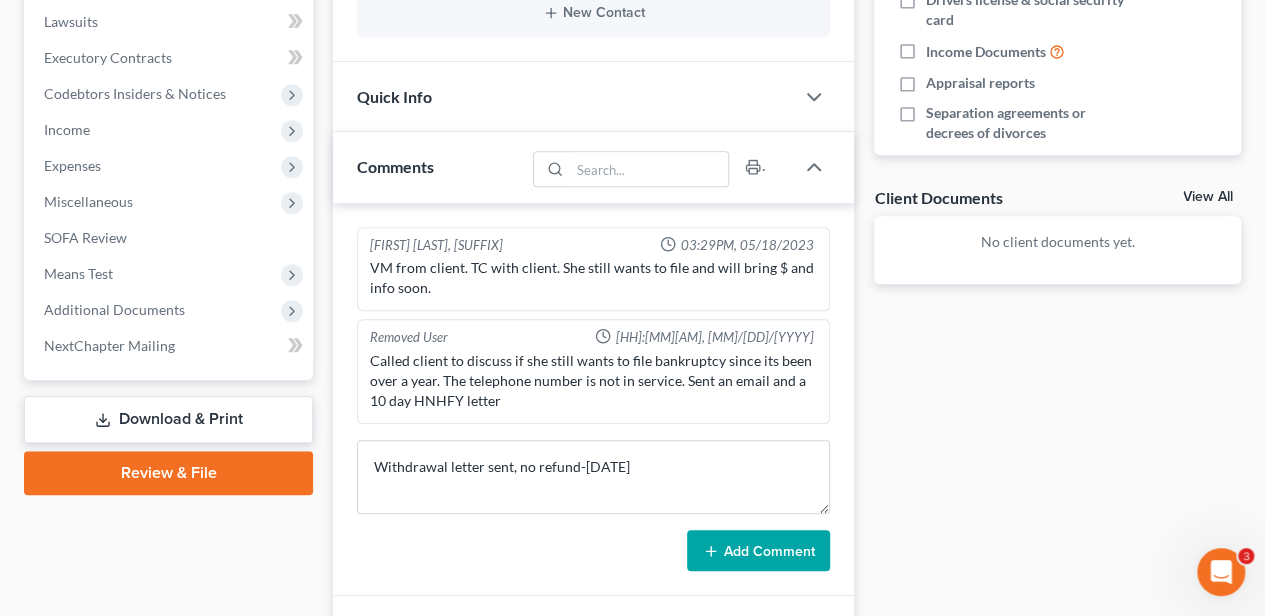 click on "Add Comment" at bounding box center [758, 551] 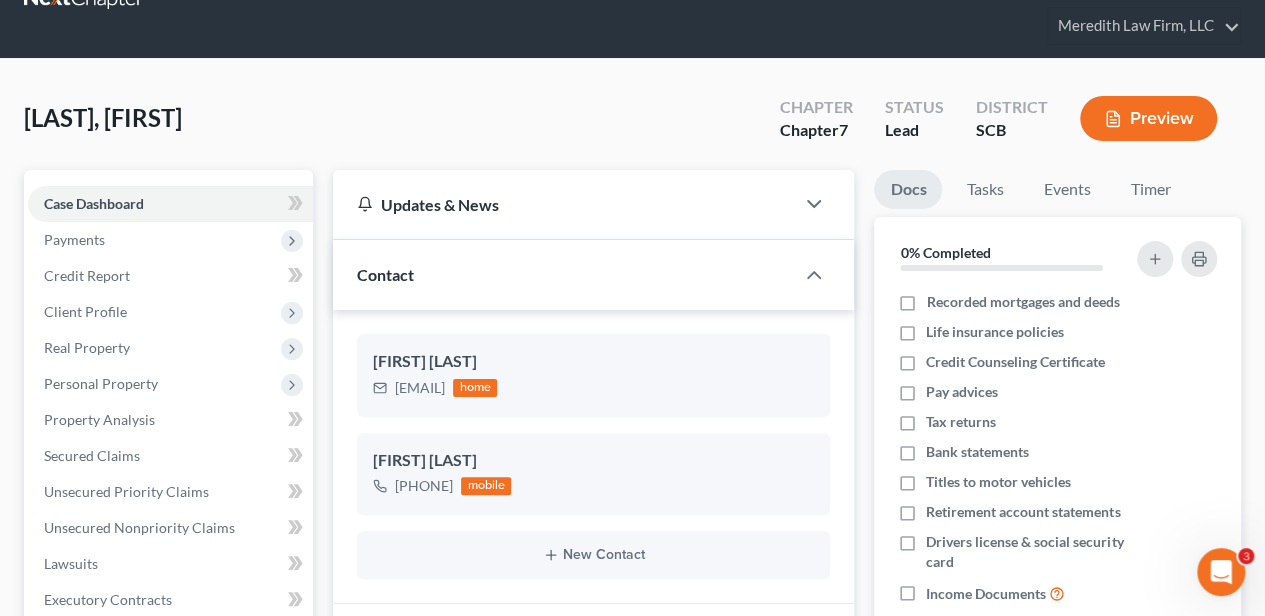 scroll, scrollTop: 0, scrollLeft: 0, axis: both 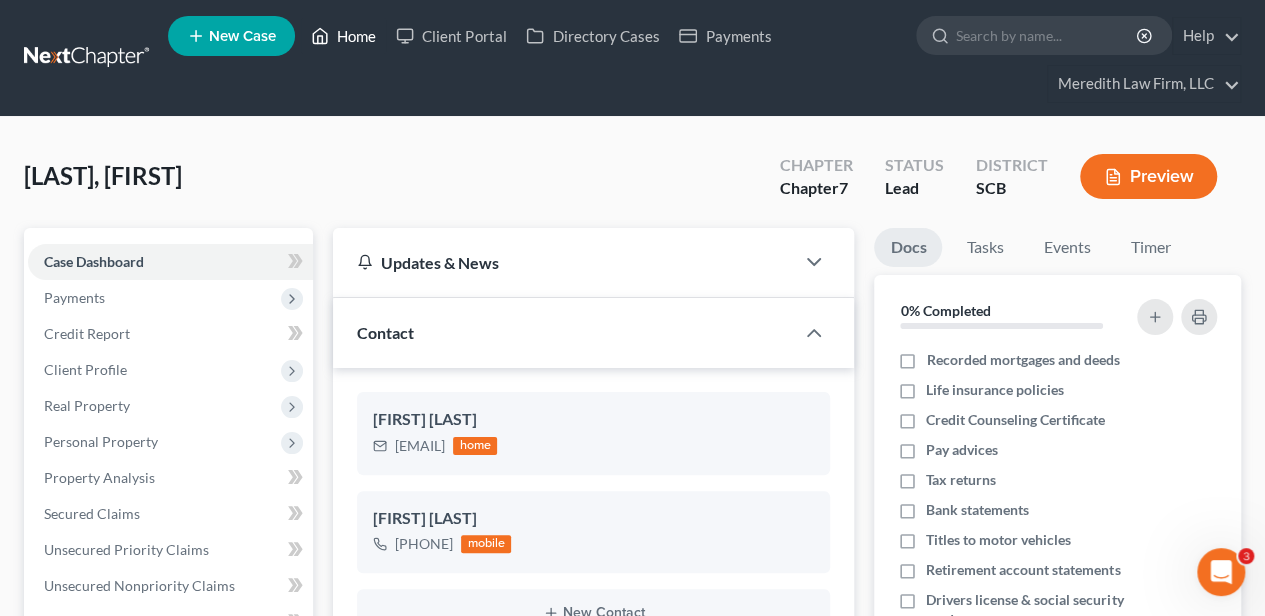 click on "Home" at bounding box center [343, 36] 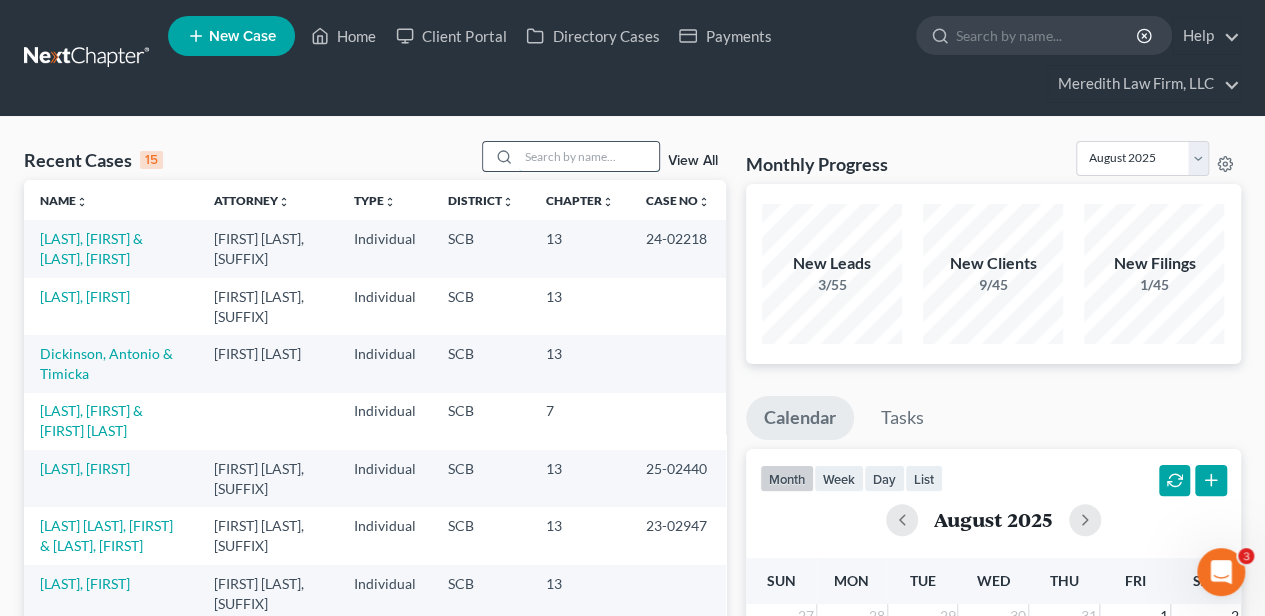 click at bounding box center [589, 156] 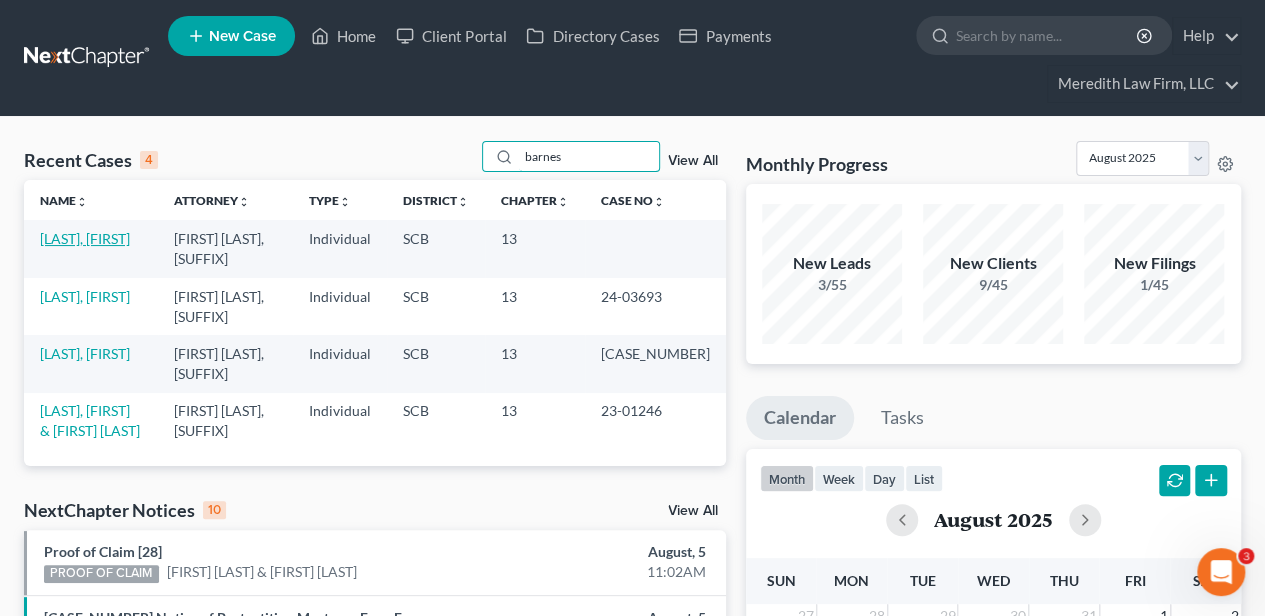 type on "barnes" 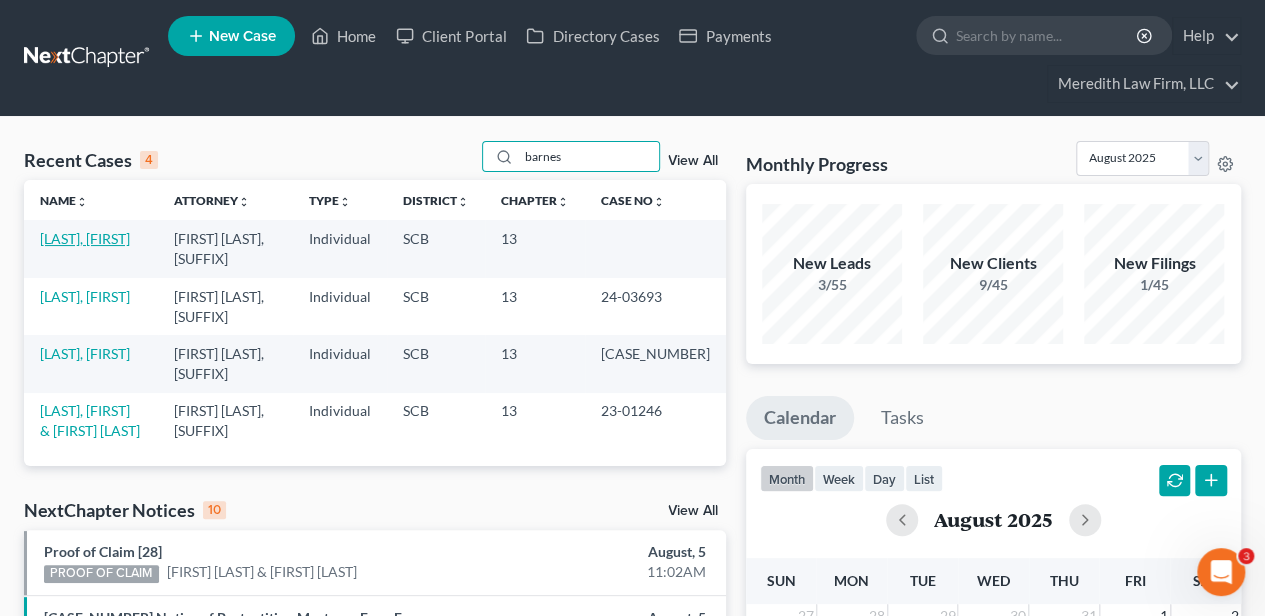 click on "[LAST], [FIRST]" at bounding box center (85, 238) 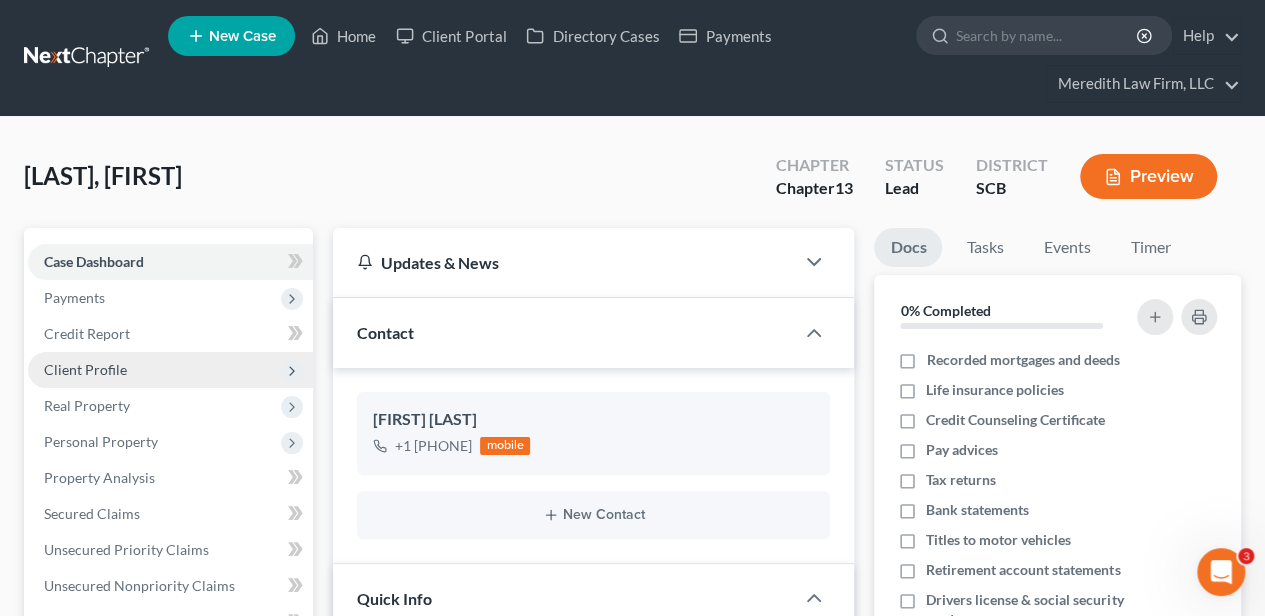 click on "Client Profile" at bounding box center (170, 370) 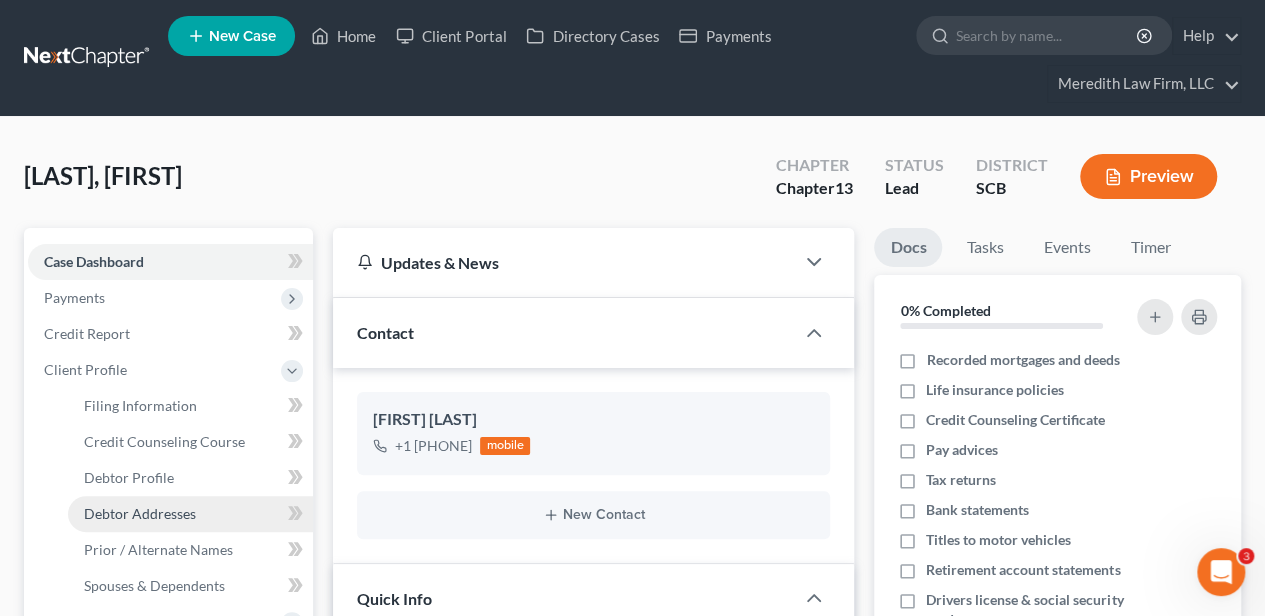 click on "Debtor Addresses" at bounding box center (190, 514) 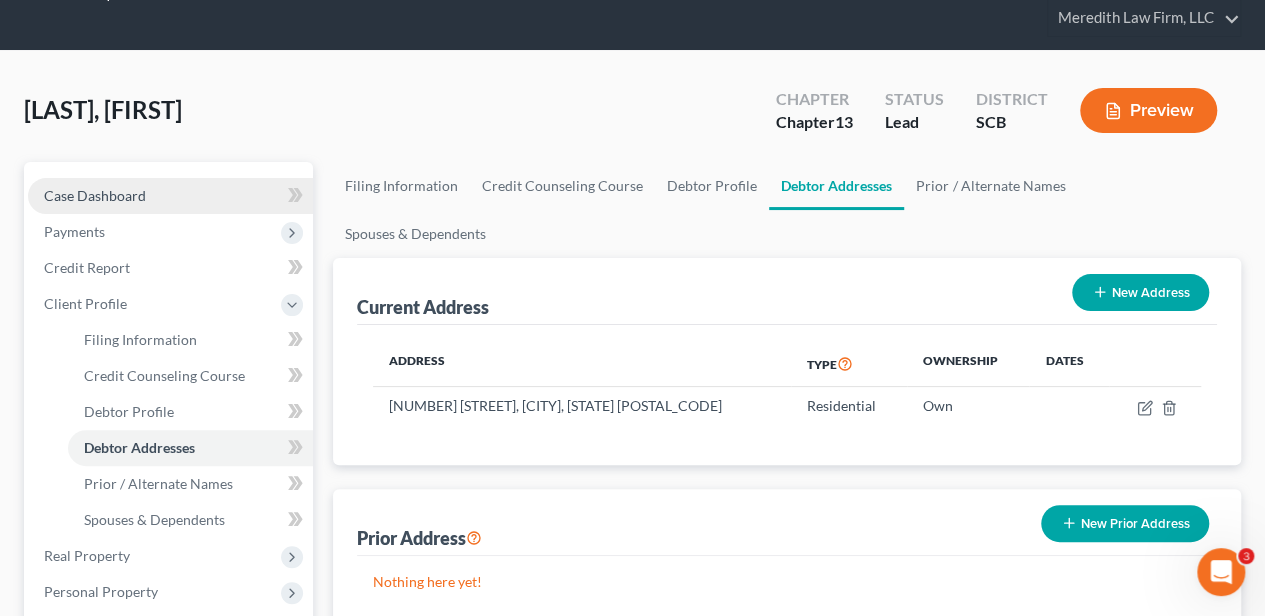 drag, startPoint x: 146, startPoint y: 188, endPoint x: 204, endPoint y: 203, distance: 59.908264 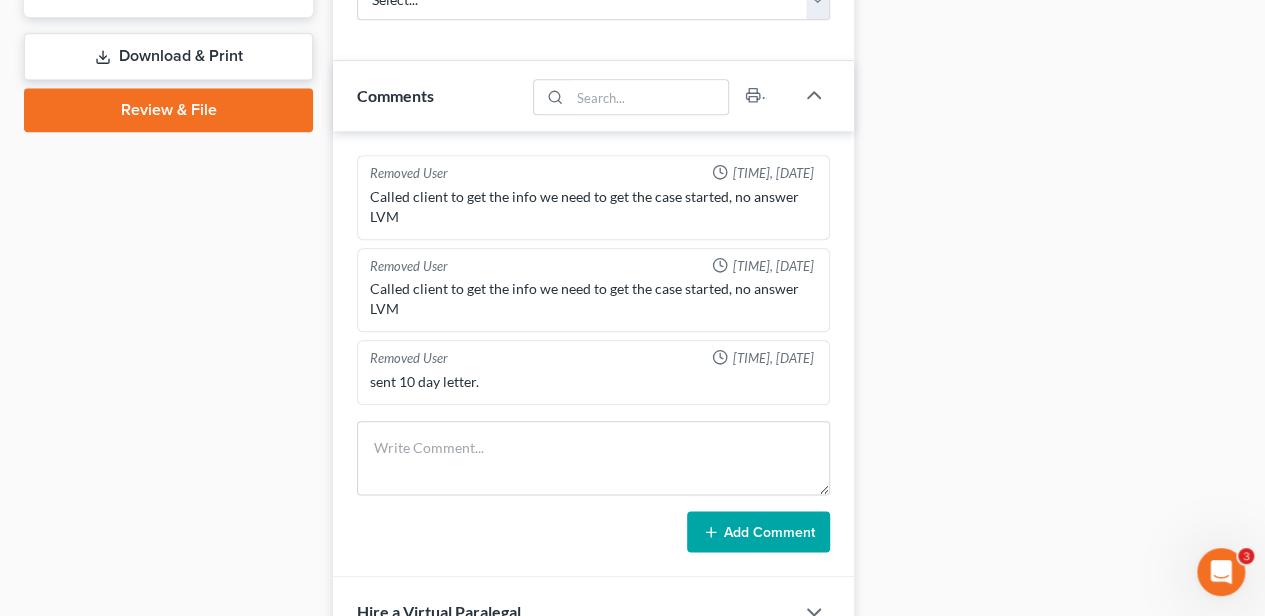 scroll, scrollTop: 1000, scrollLeft: 0, axis: vertical 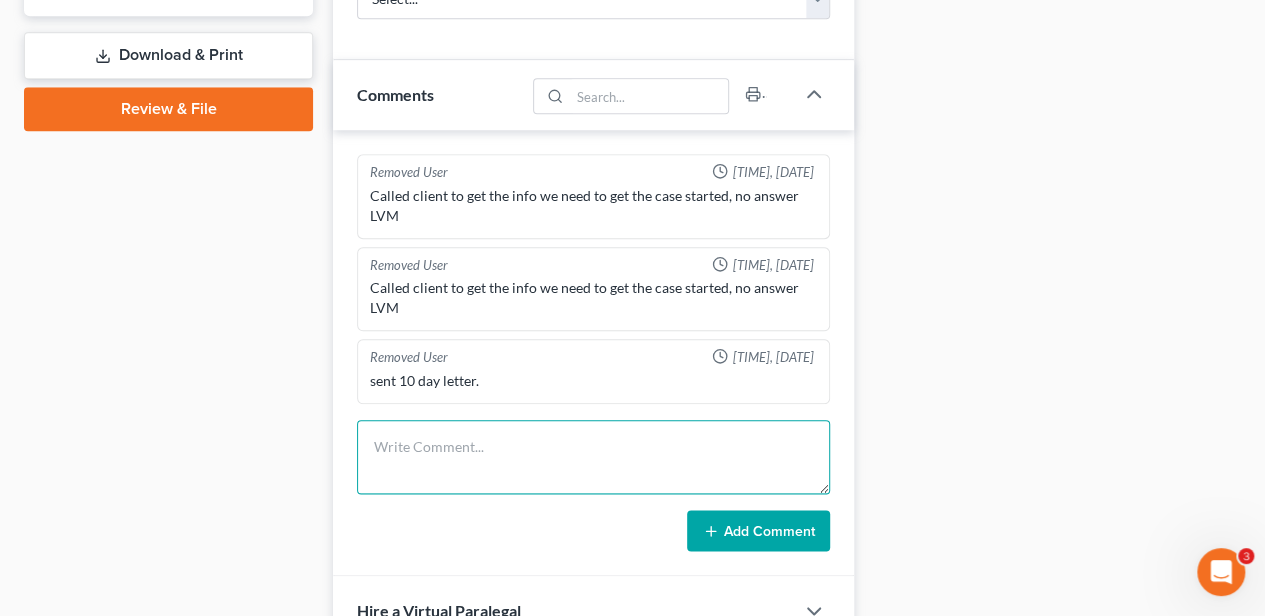 click at bounding box center [593, 457] 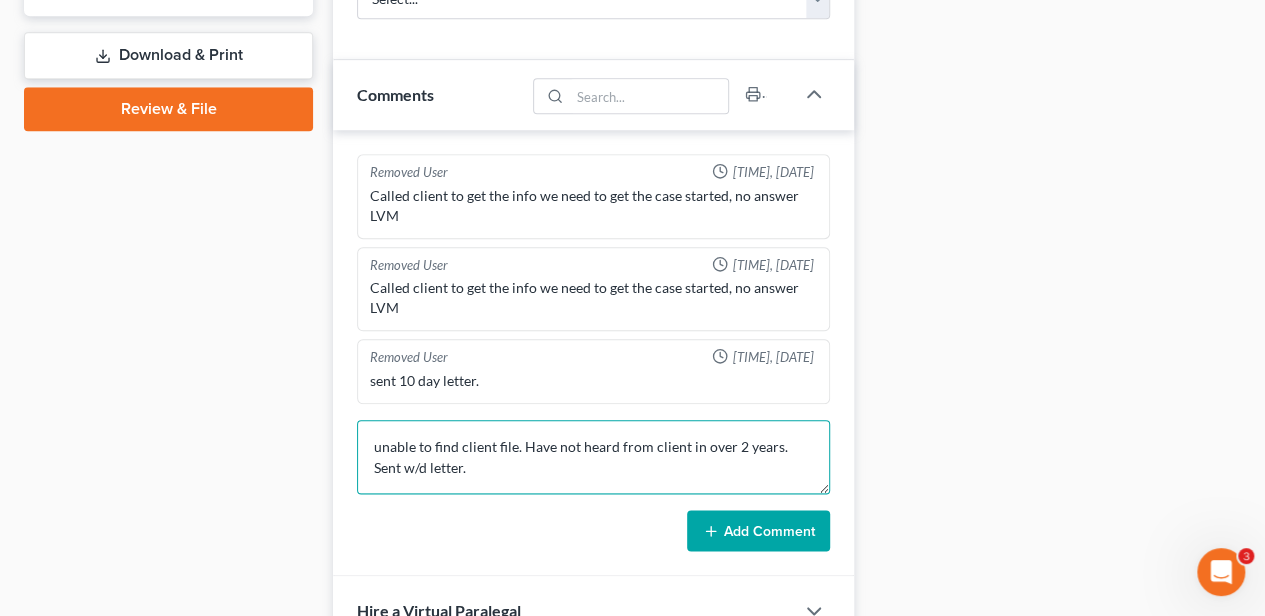 type on "unable to find client file. Have not heard from client in over 2 years. Sent w/d letter." 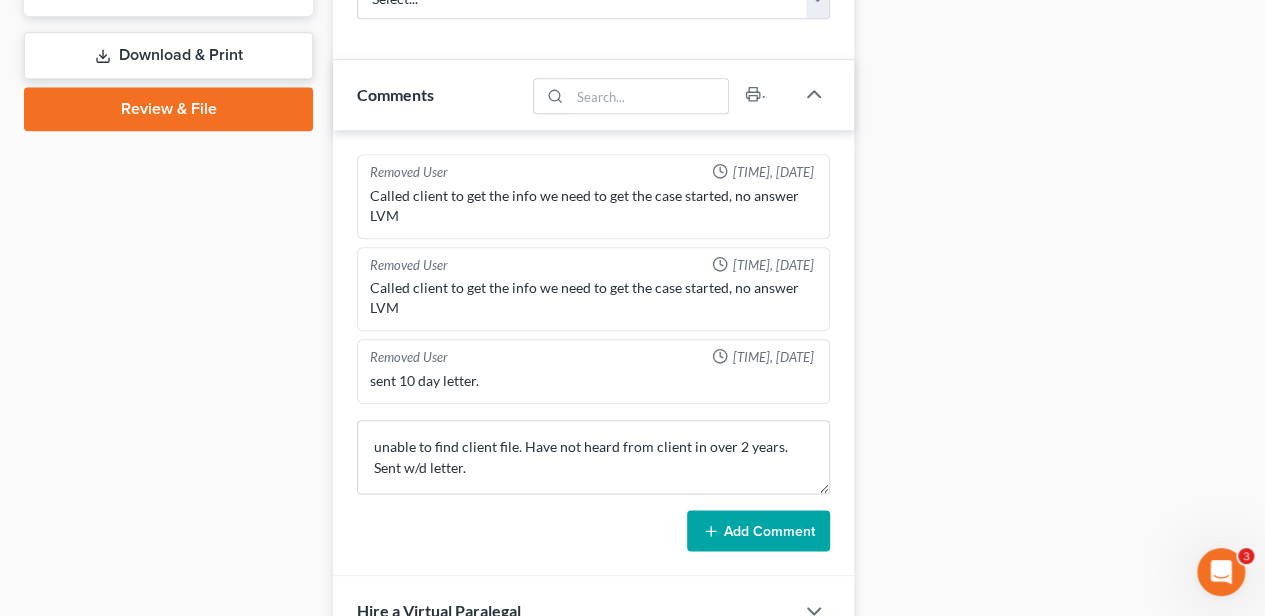 drag, startPoint x: 784, startPoint y: 528, endPoint x: 767, endPoint y: 572, distance: 47.169907 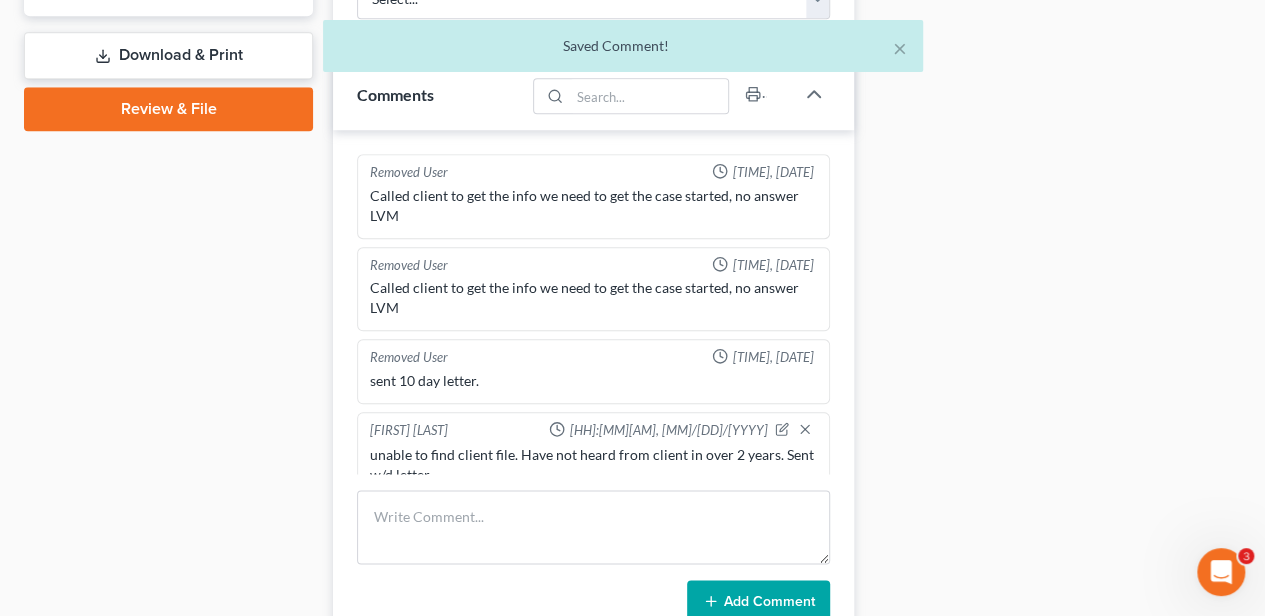 scroll, scrollTop: 21, scrollLeft: 0, axis: vertical 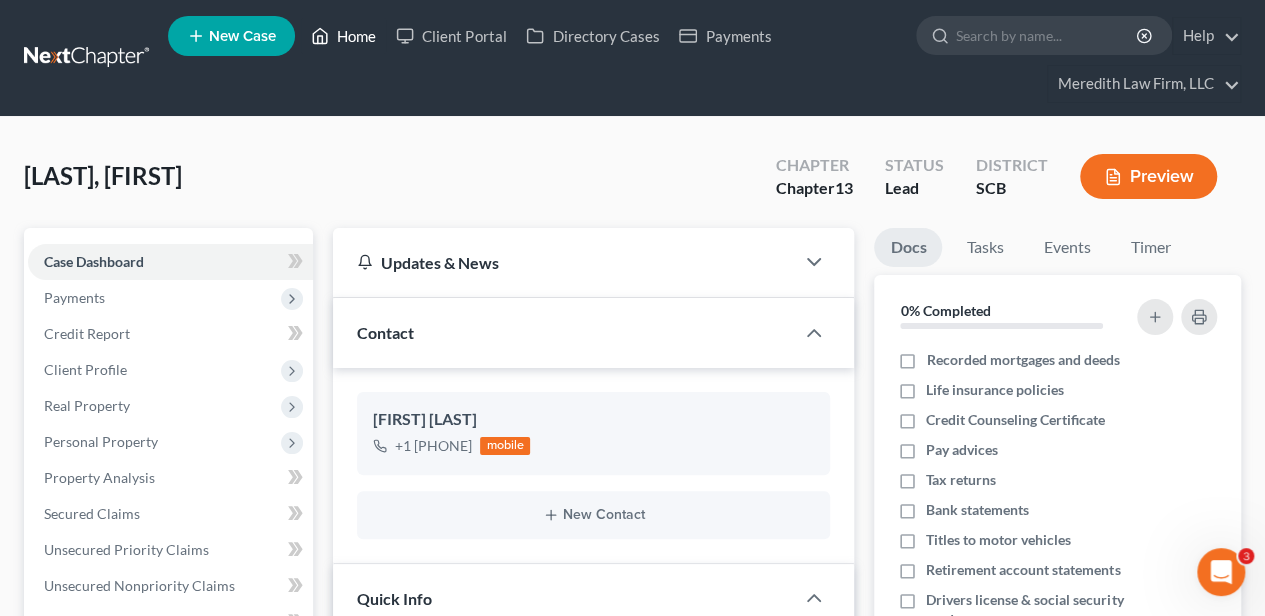 drag, startPoint x: 337, startPoint y: 39, endPoint x: 347, endPoint y: 48, distance: 13.453624 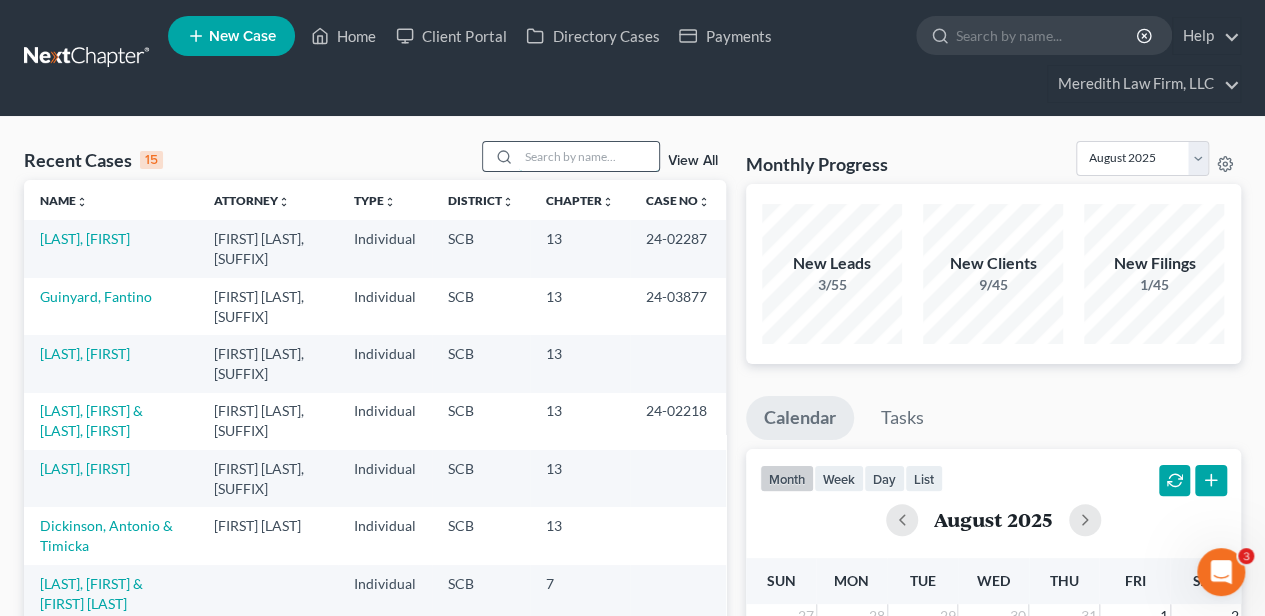 click at bounding box center (589, 156) 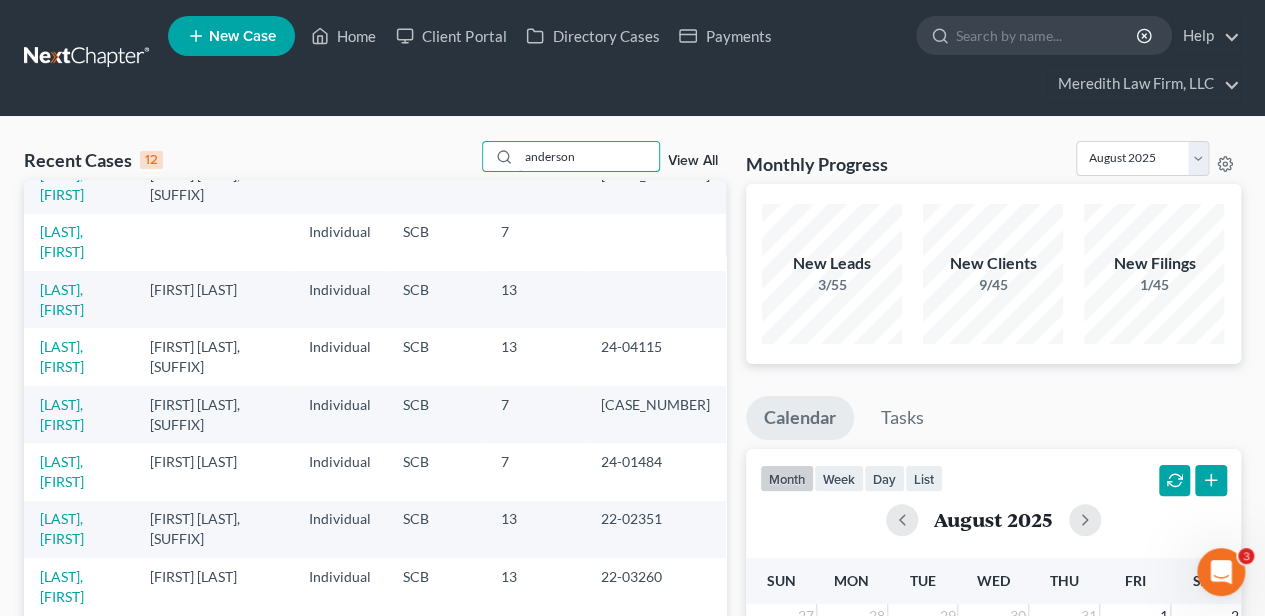 scroll, scrollTop: 184, scrollLeft: 0, axis: vertical 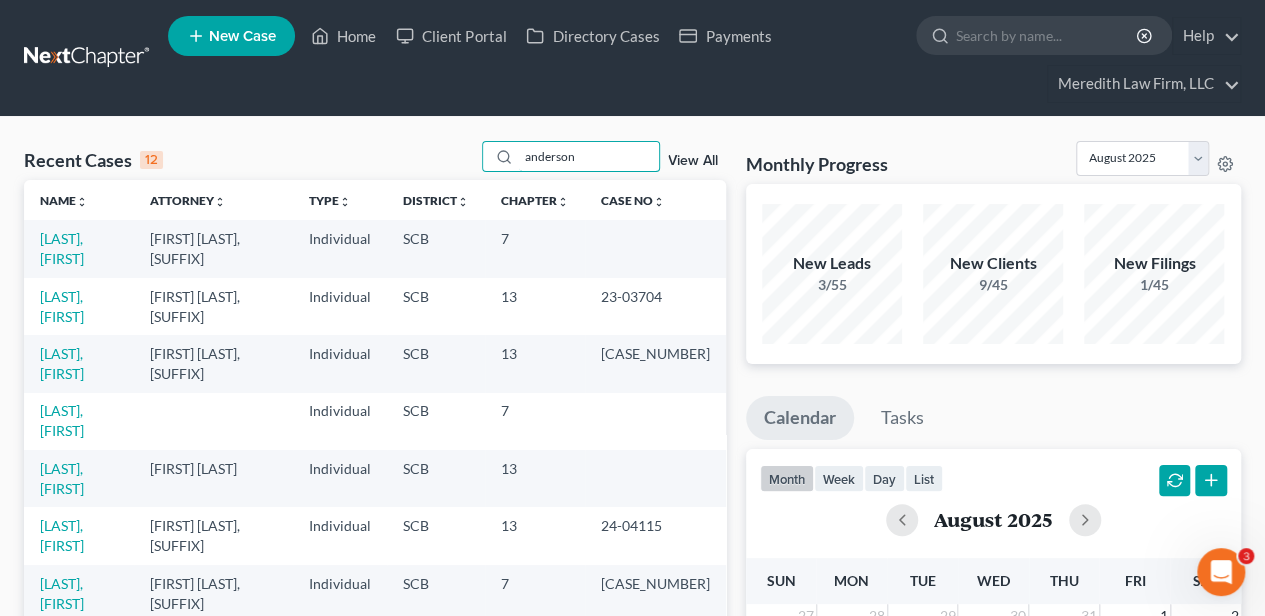 type on "anderson" 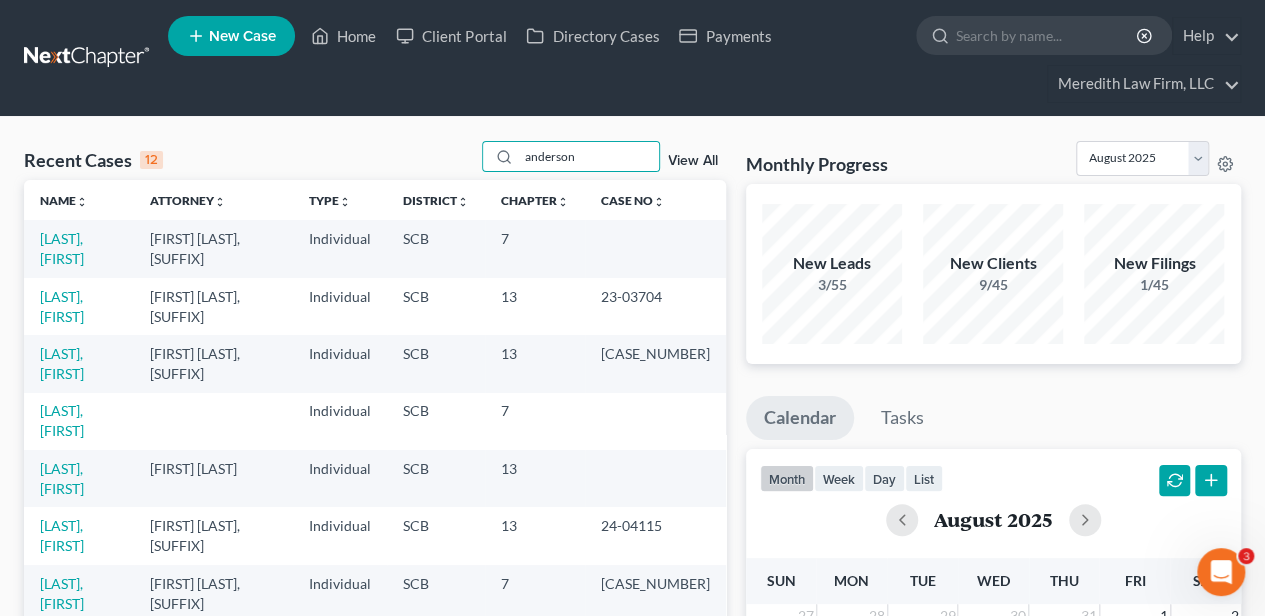 click on "View All" at bounding box center (693, 161) 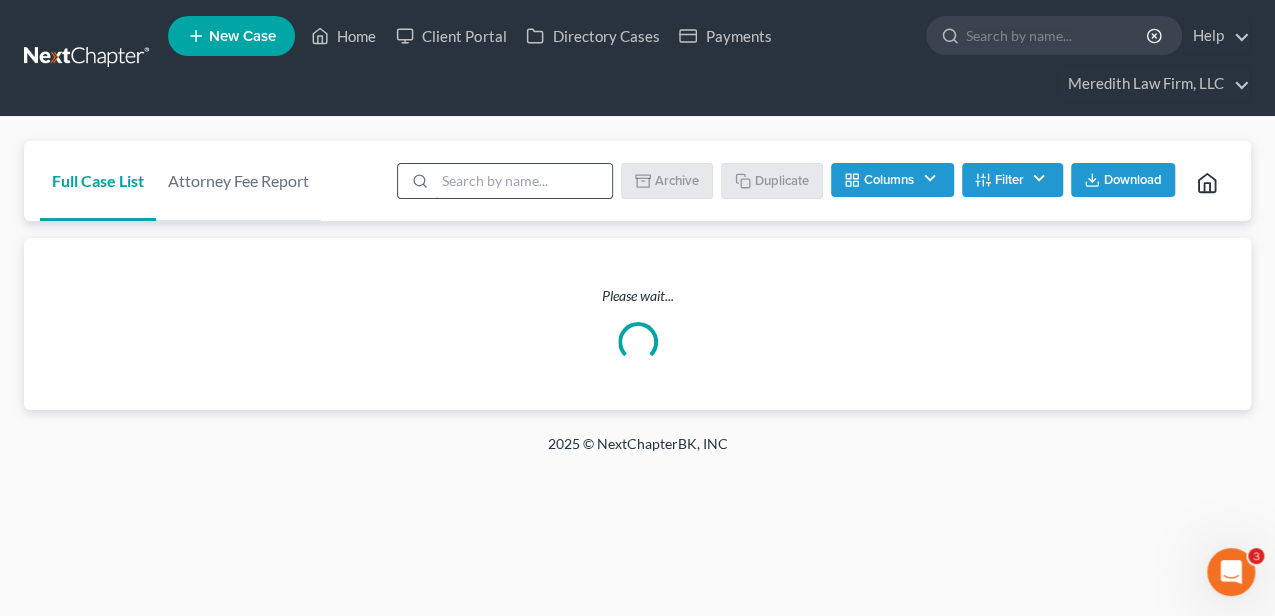 click at bounding box center [523, 181] 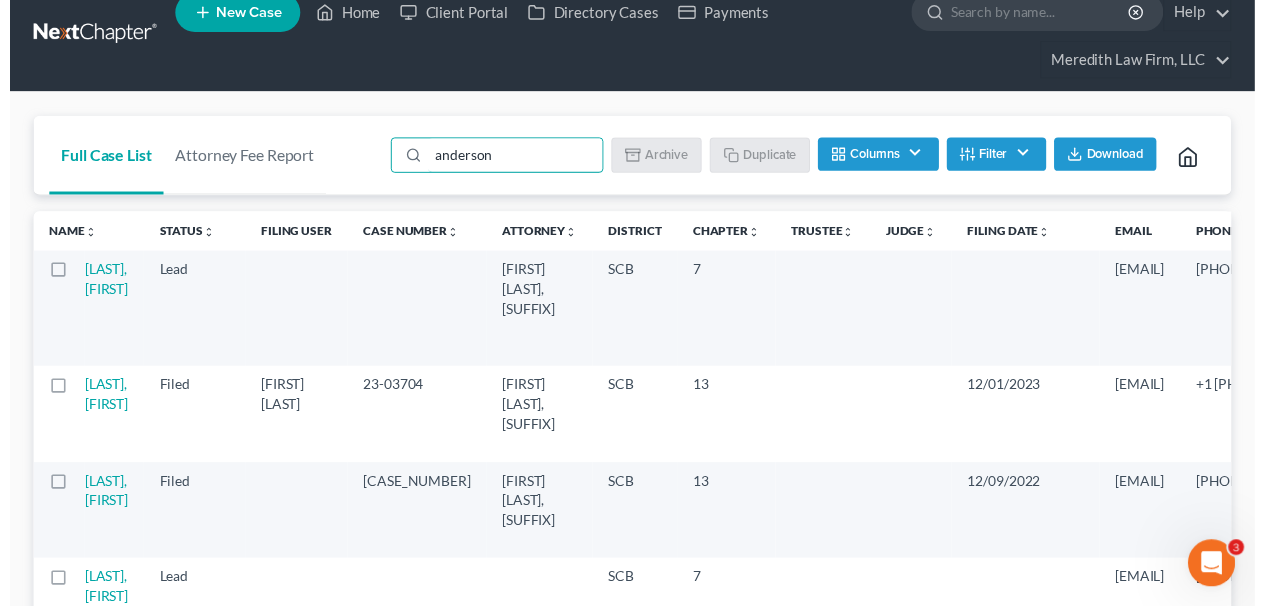 scroll, scrollTop: 0, scrollLeft: 0, axis: both 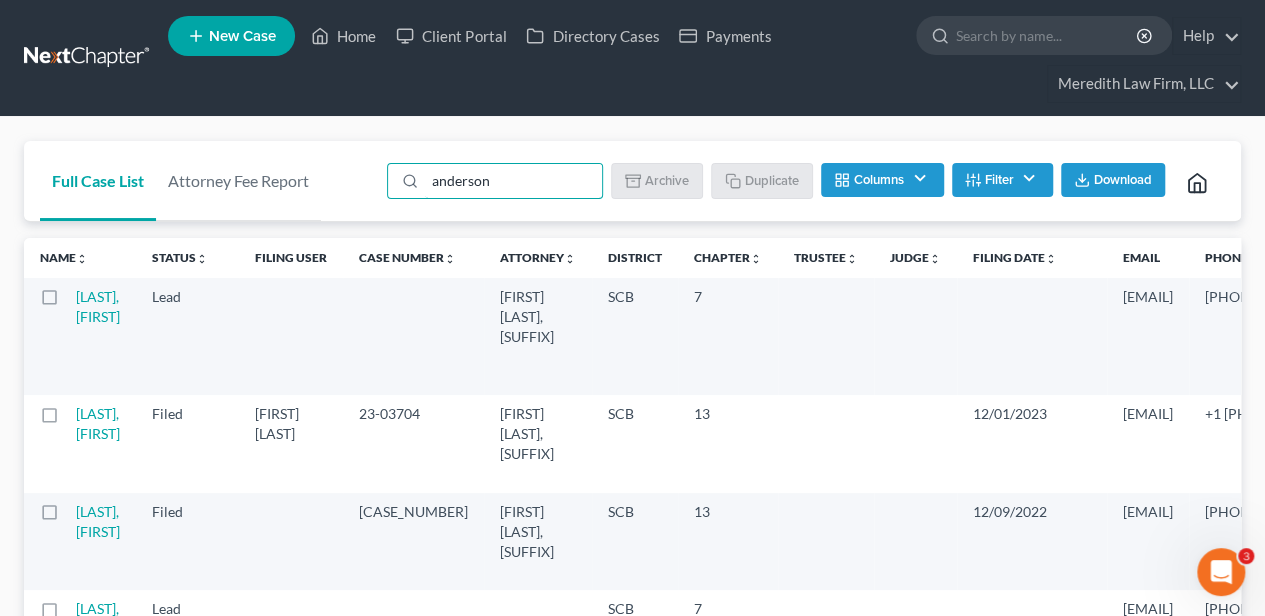 type on "anderson" 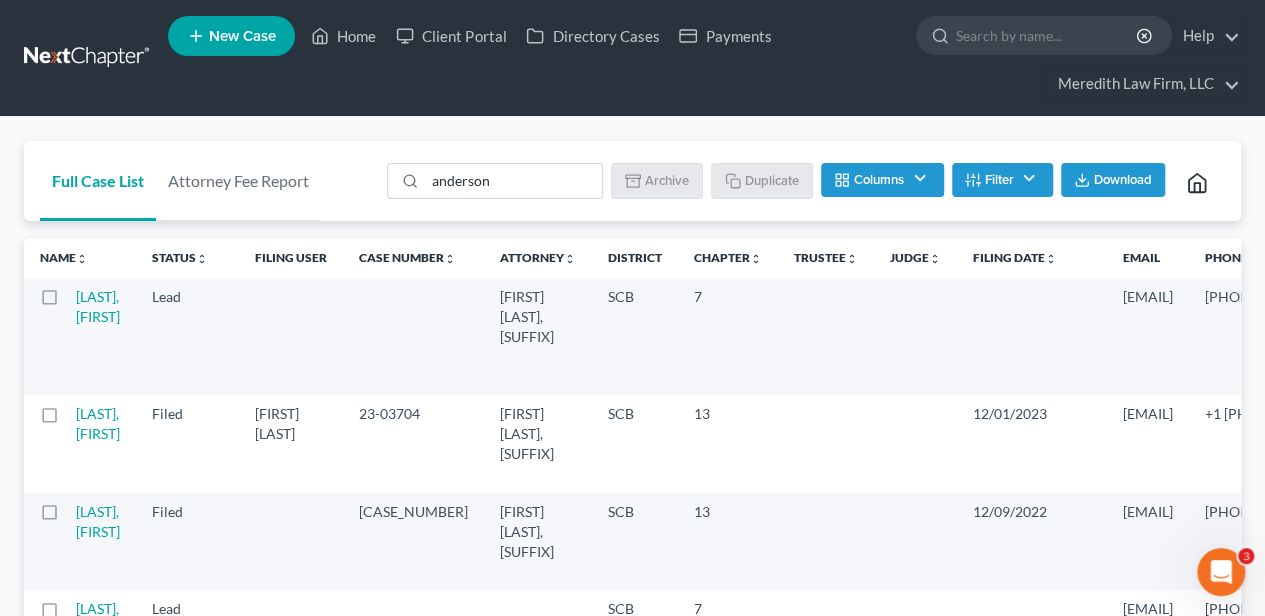 click on "Filter" at bounding box center (1002, 180) 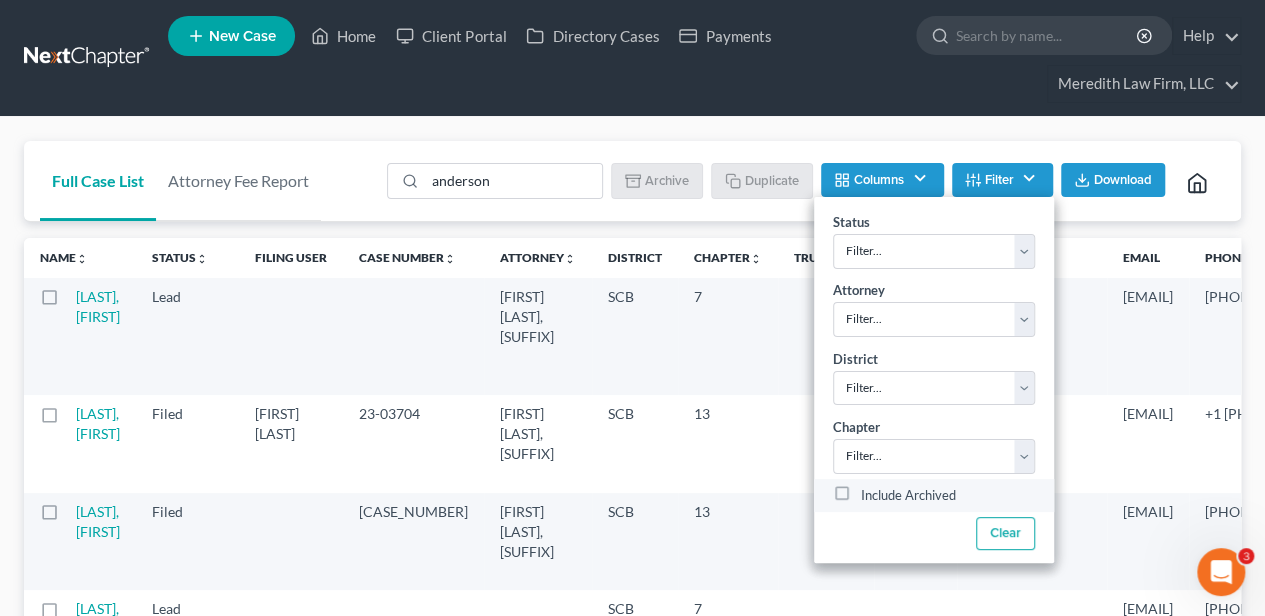 click on "Include Archived" at bounding box center (908, 496) 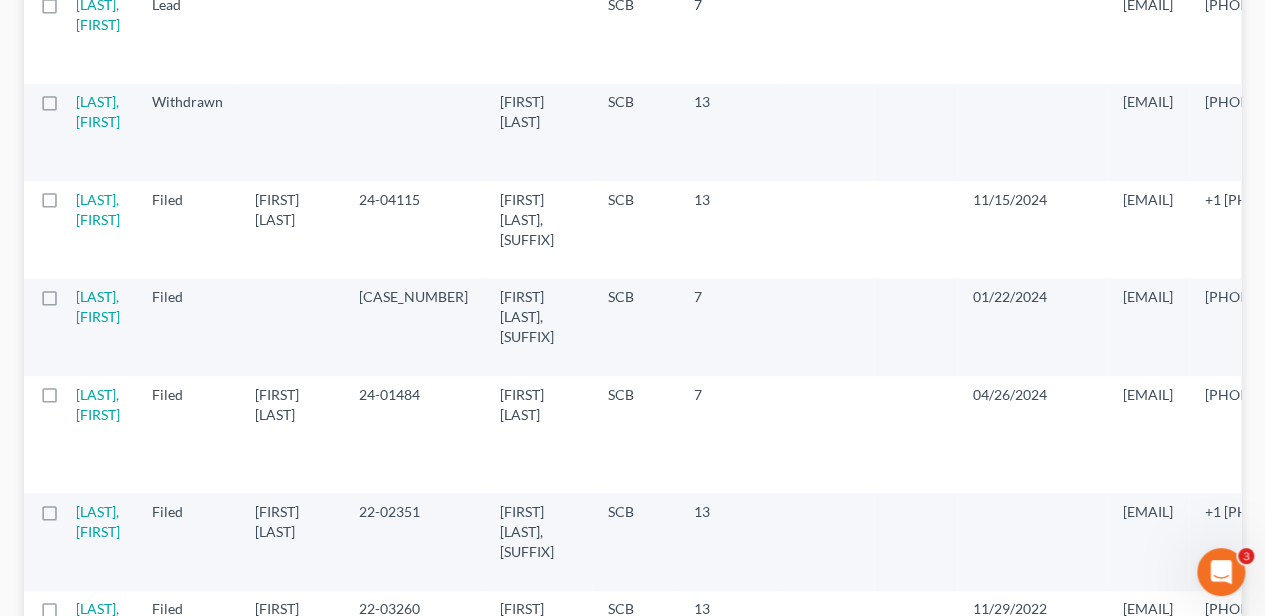 scroll, scrollTop: 204, scrollLeft: 0, axis: vertical 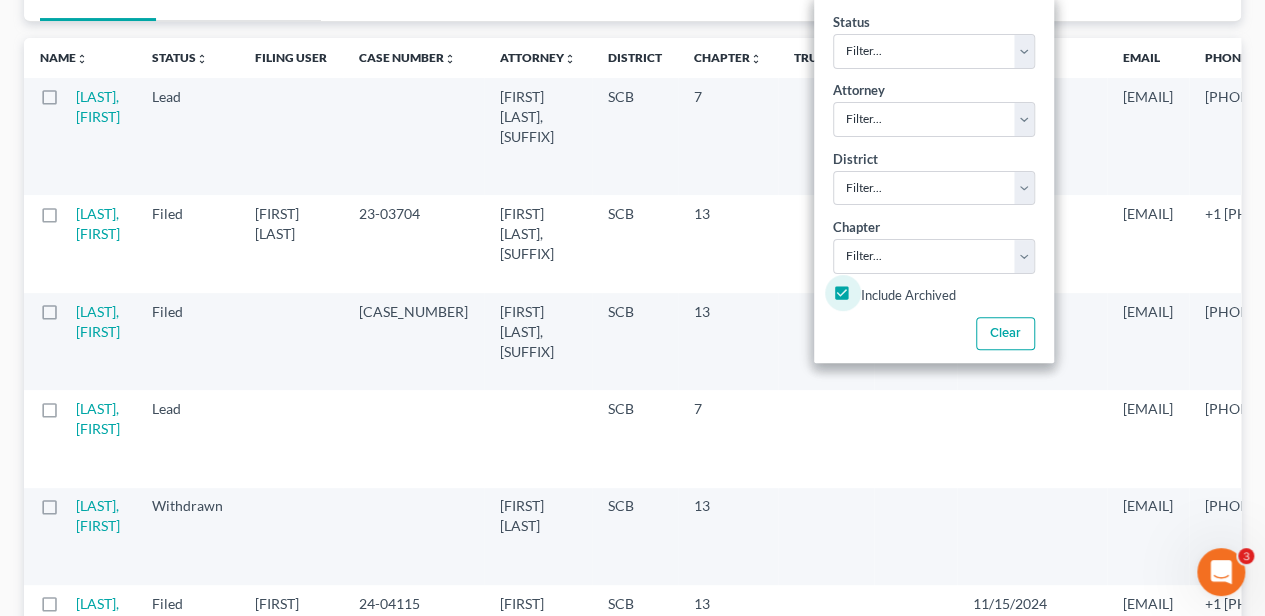 click on "[LAST], [FIRST]" at bounding box center [106, 438] 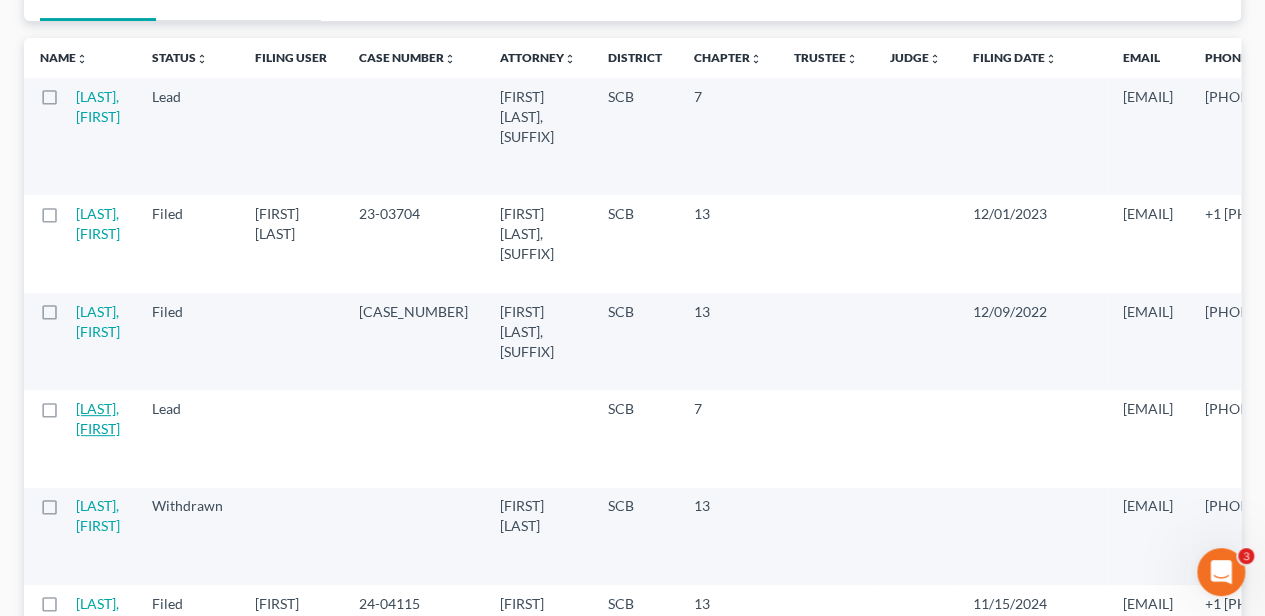 click on "[LAST], [FIRST]" at bounding box center [98, 418] 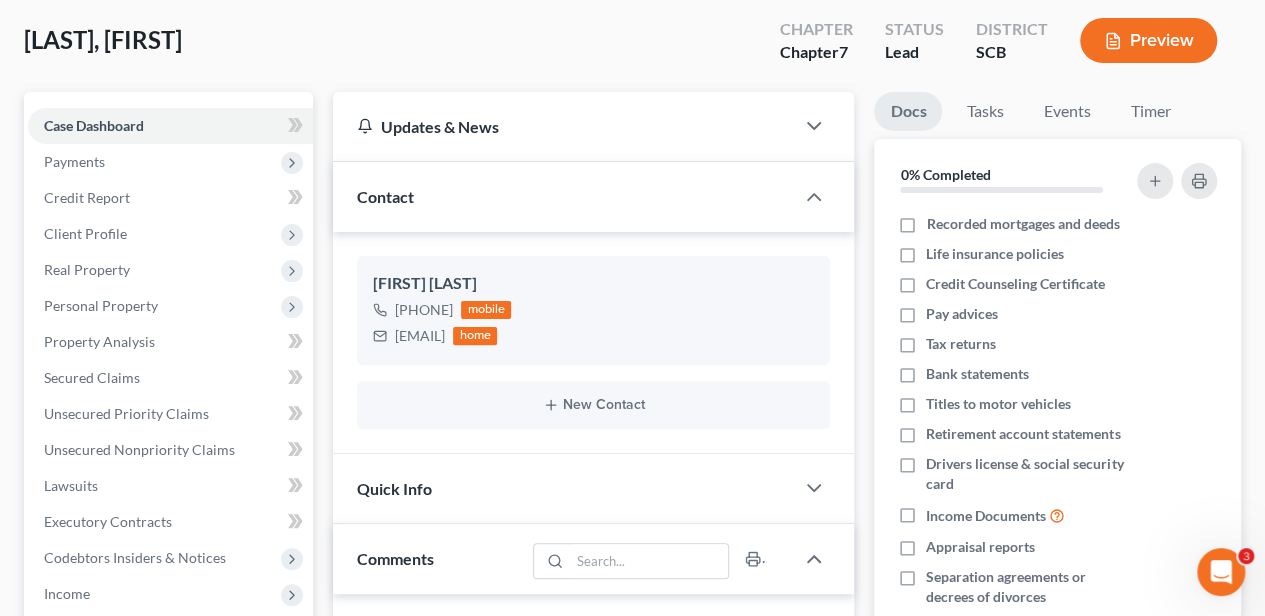 scroll, scrollTop: 266, scrollLeft: 0, axis: vertical 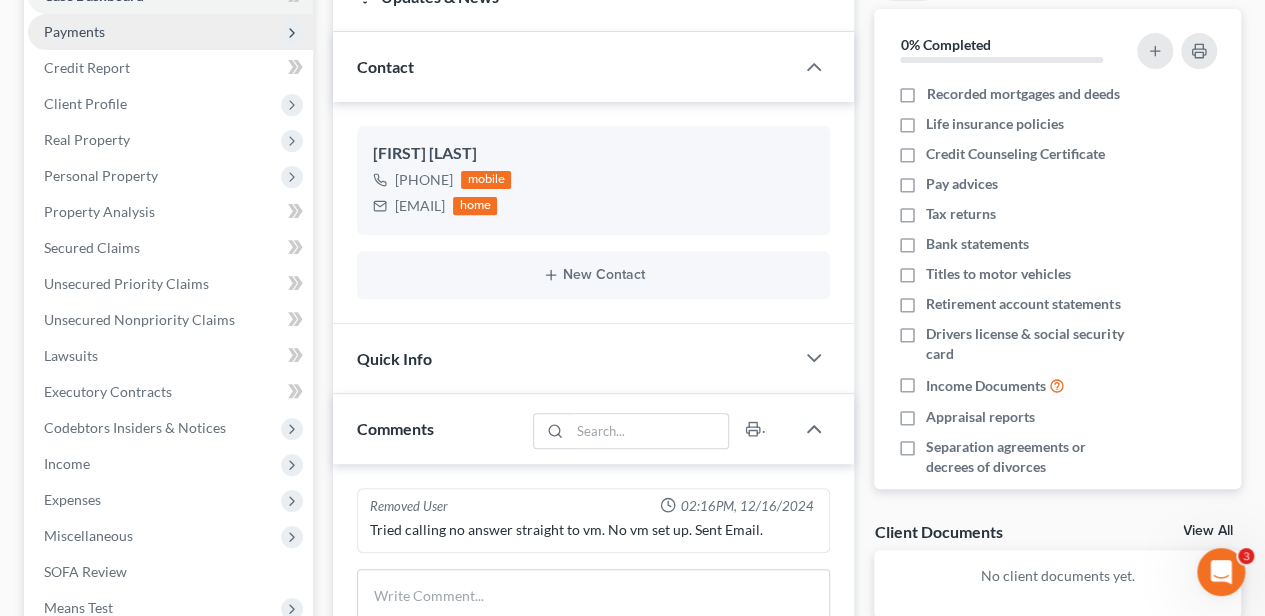click on "Payments" at bounding box center [74, 31] 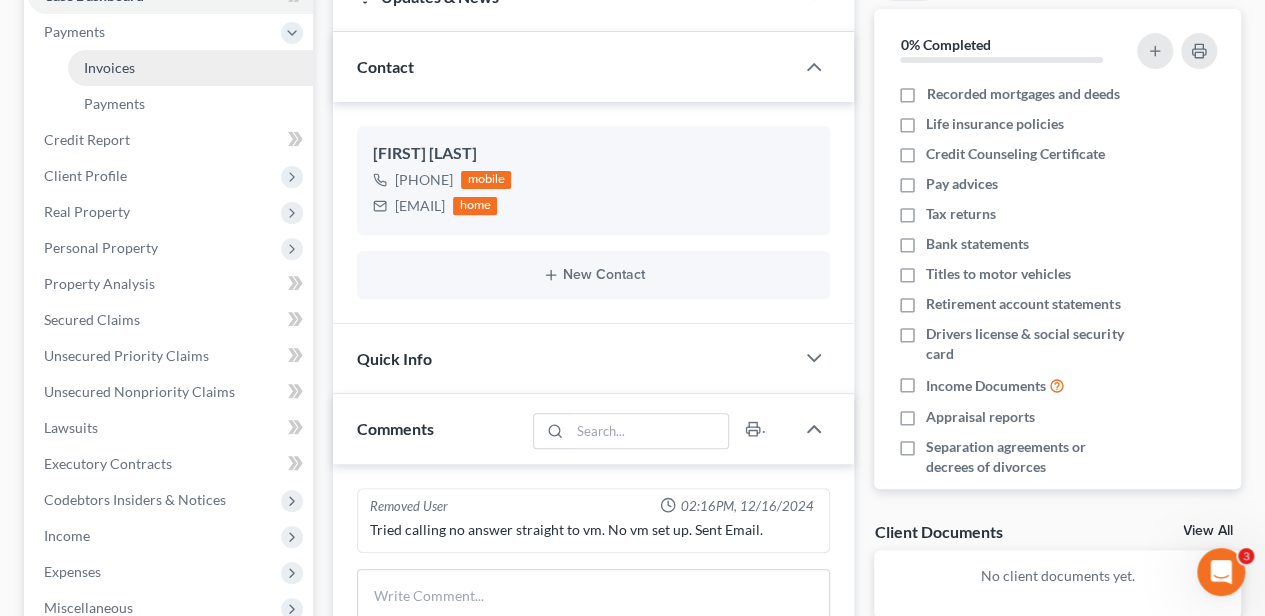 click on "Invoices" at bounding box center (109, 67) 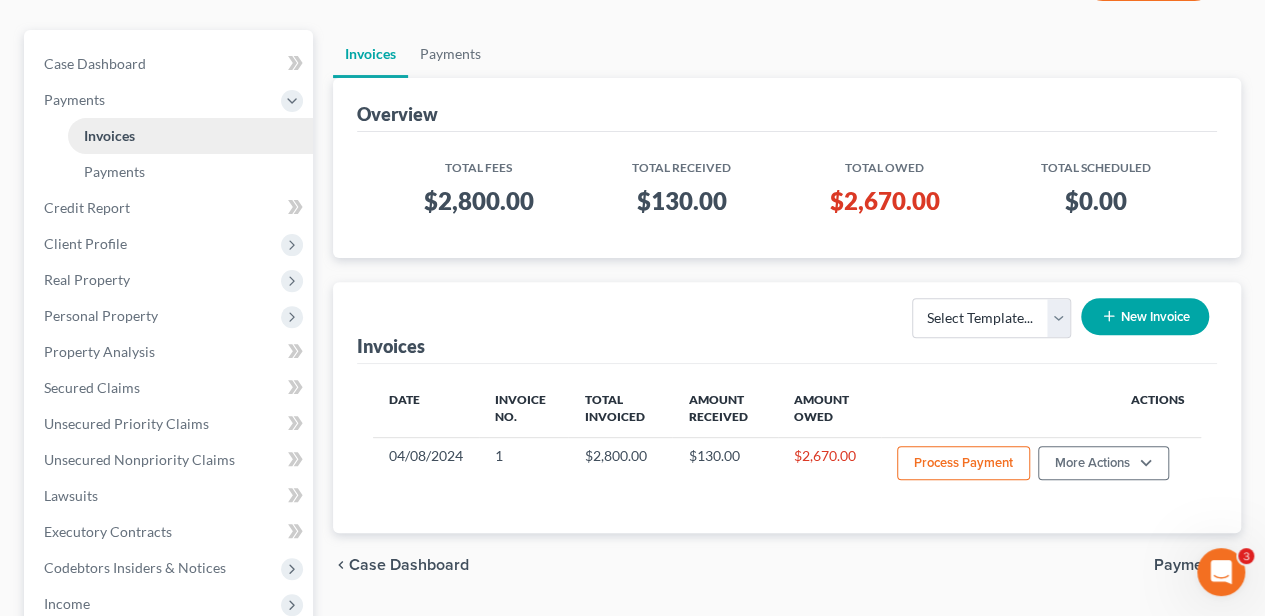 scroll, scrollTop: 0, scrollLeft: 0, axis: both 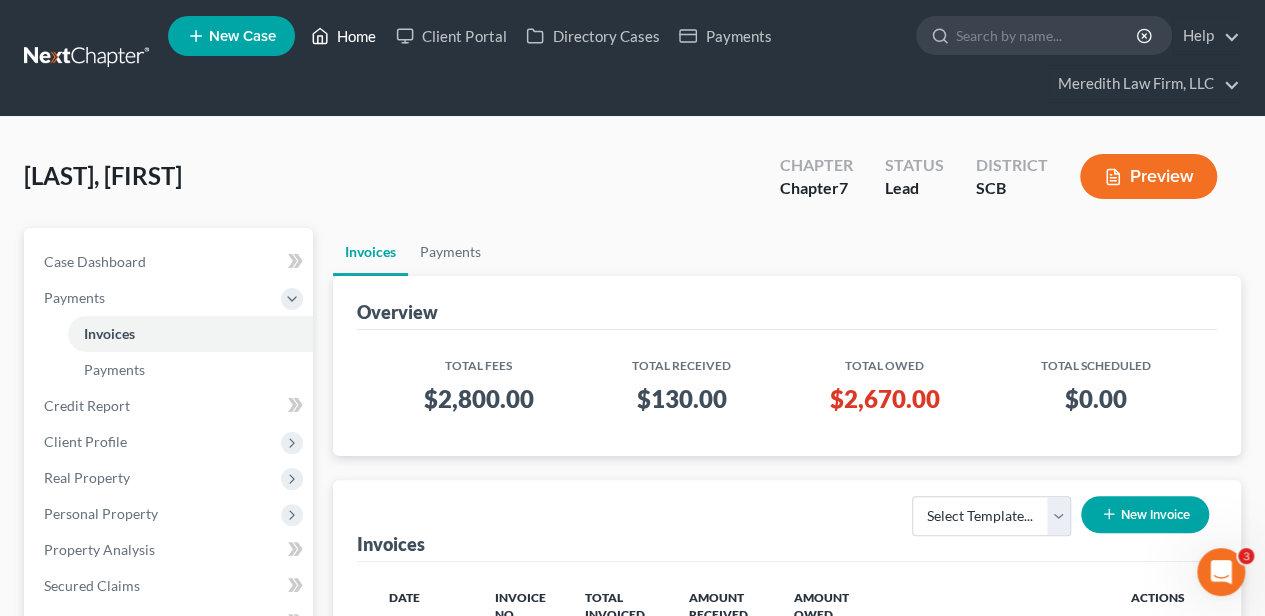 click on "Home" at bounding box center (343, 36) 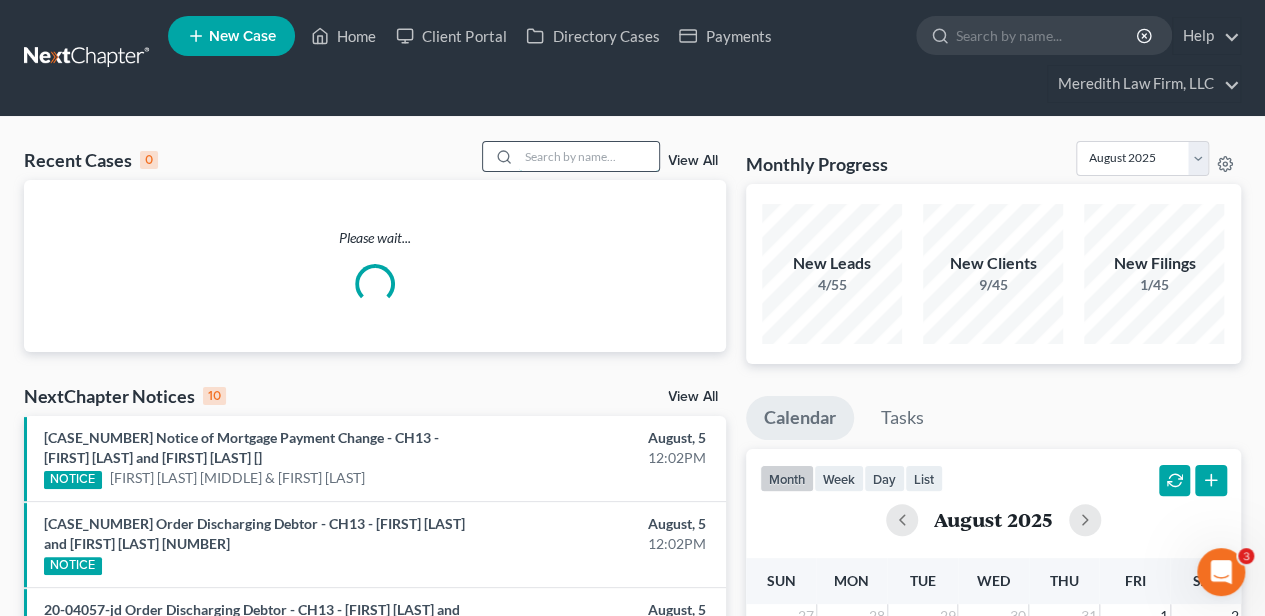 click at bounding box center [589, 156] 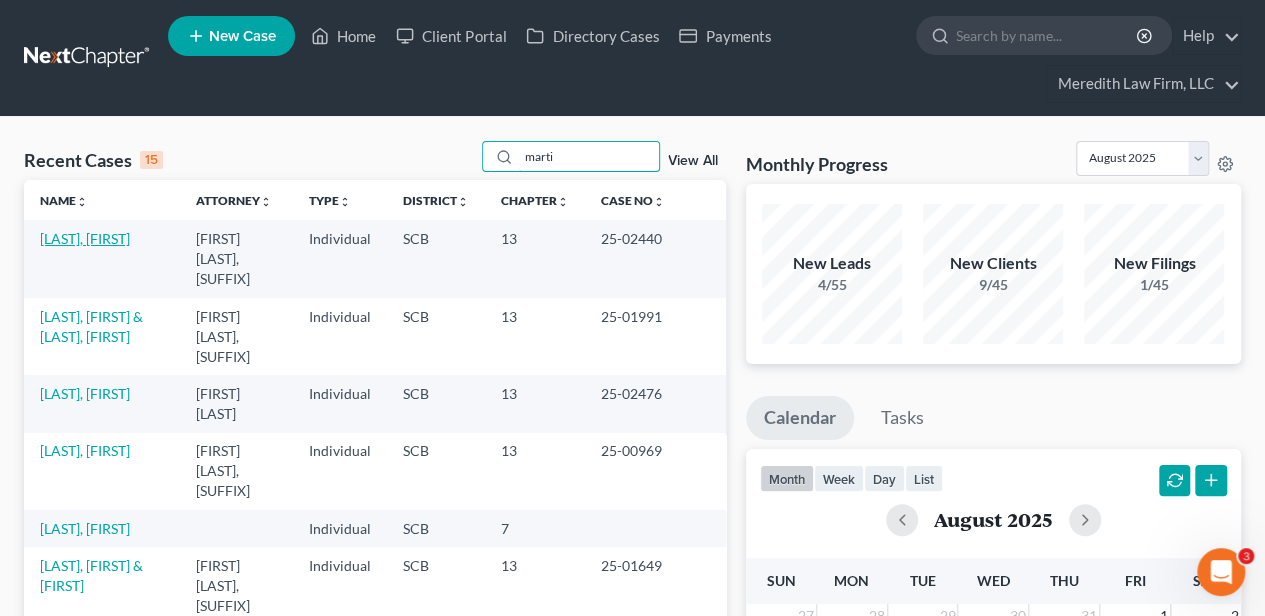 type on "marti" 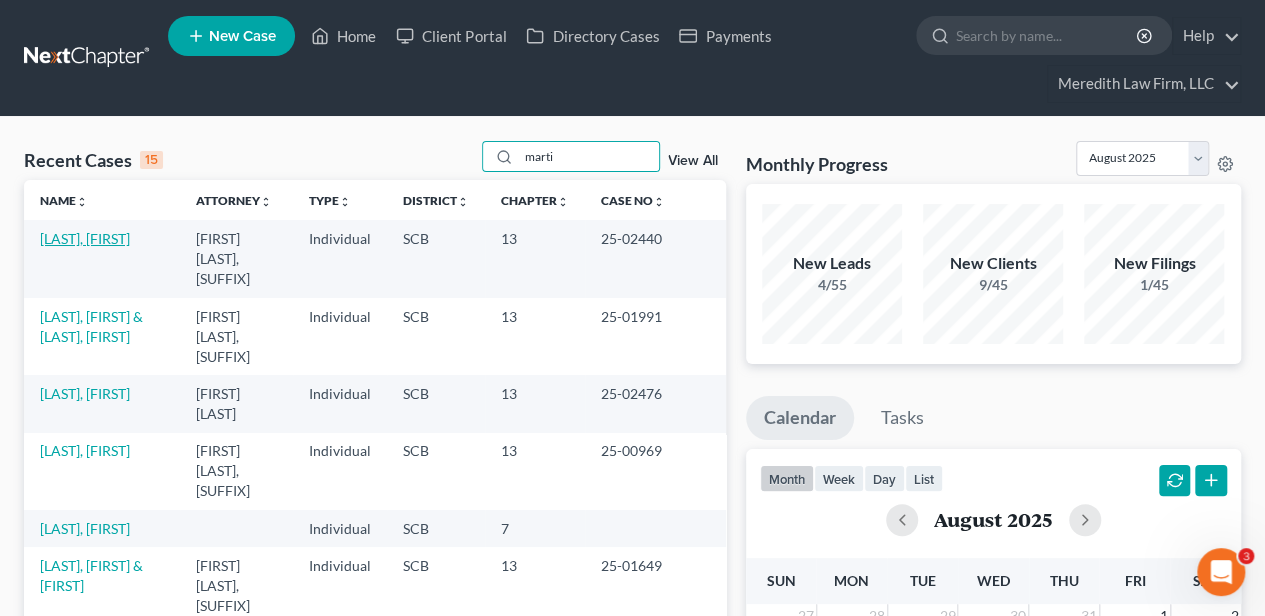 click on "[LAST], [FIRST]" at bounding box center (102, 258) 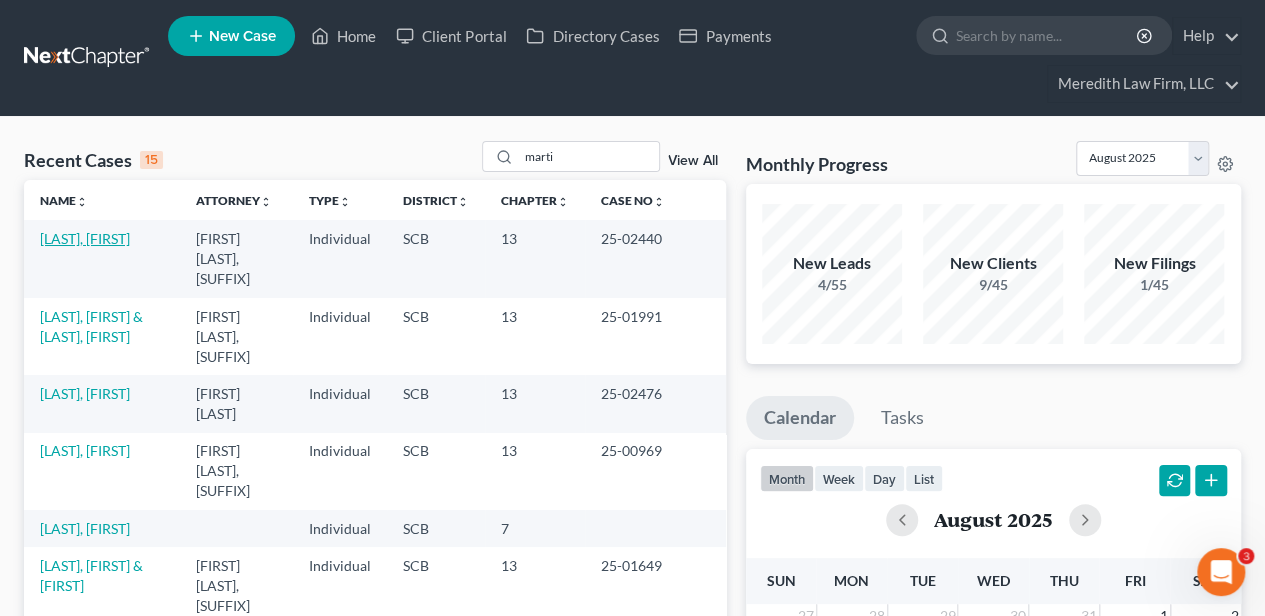 click on "[LAST], [FIRST]" at bounding box center (85, 238) 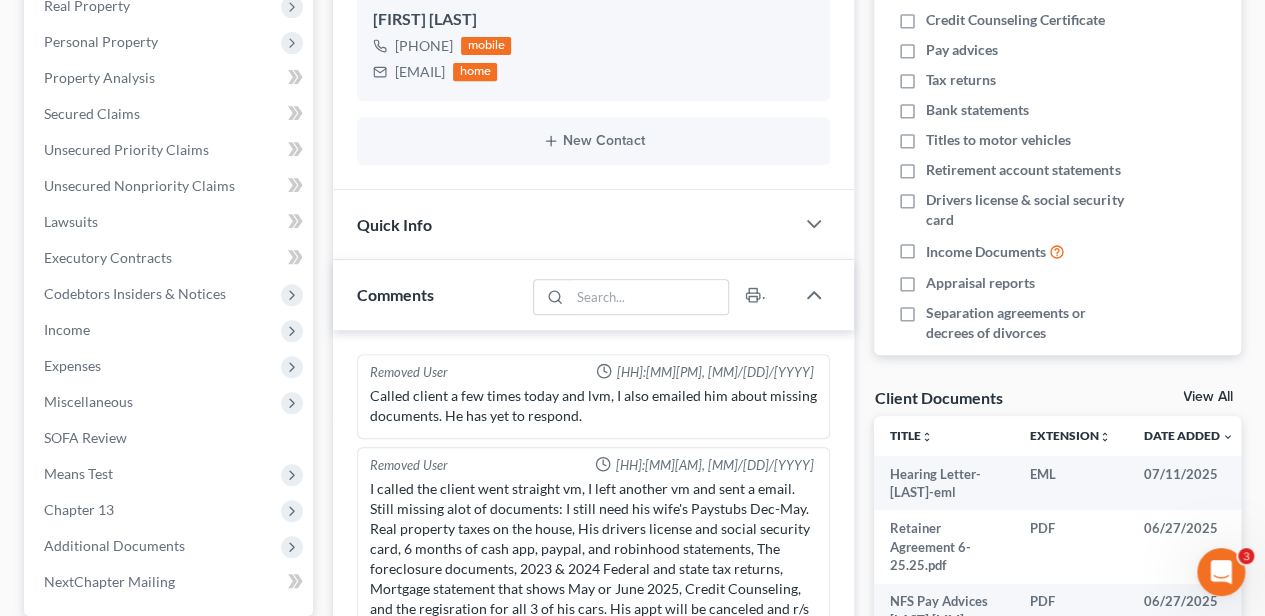 scroll, scrollTop: 700, scrollLeft: 0, axis: vertical 